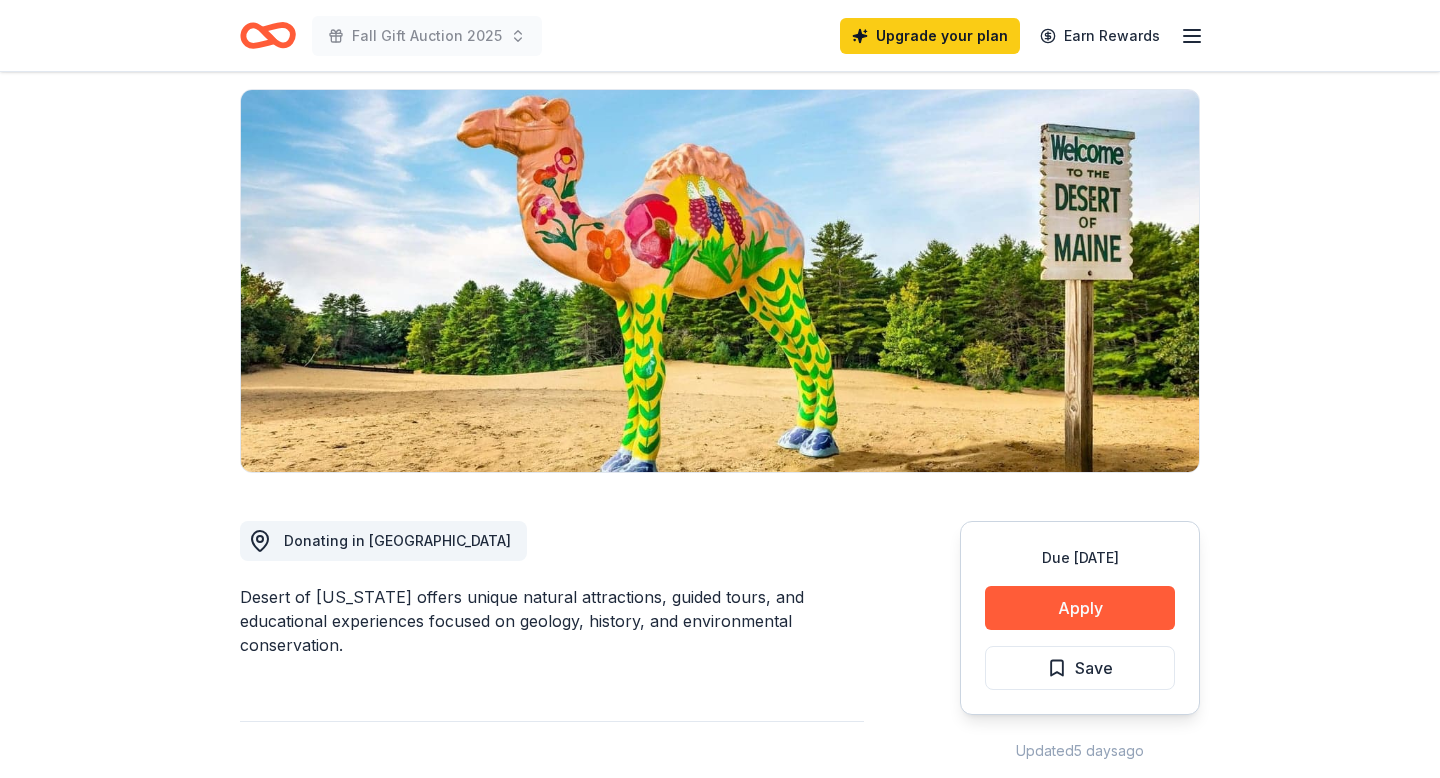 scroll, scrollTop: 0, scrollLeft: 0, axis: both 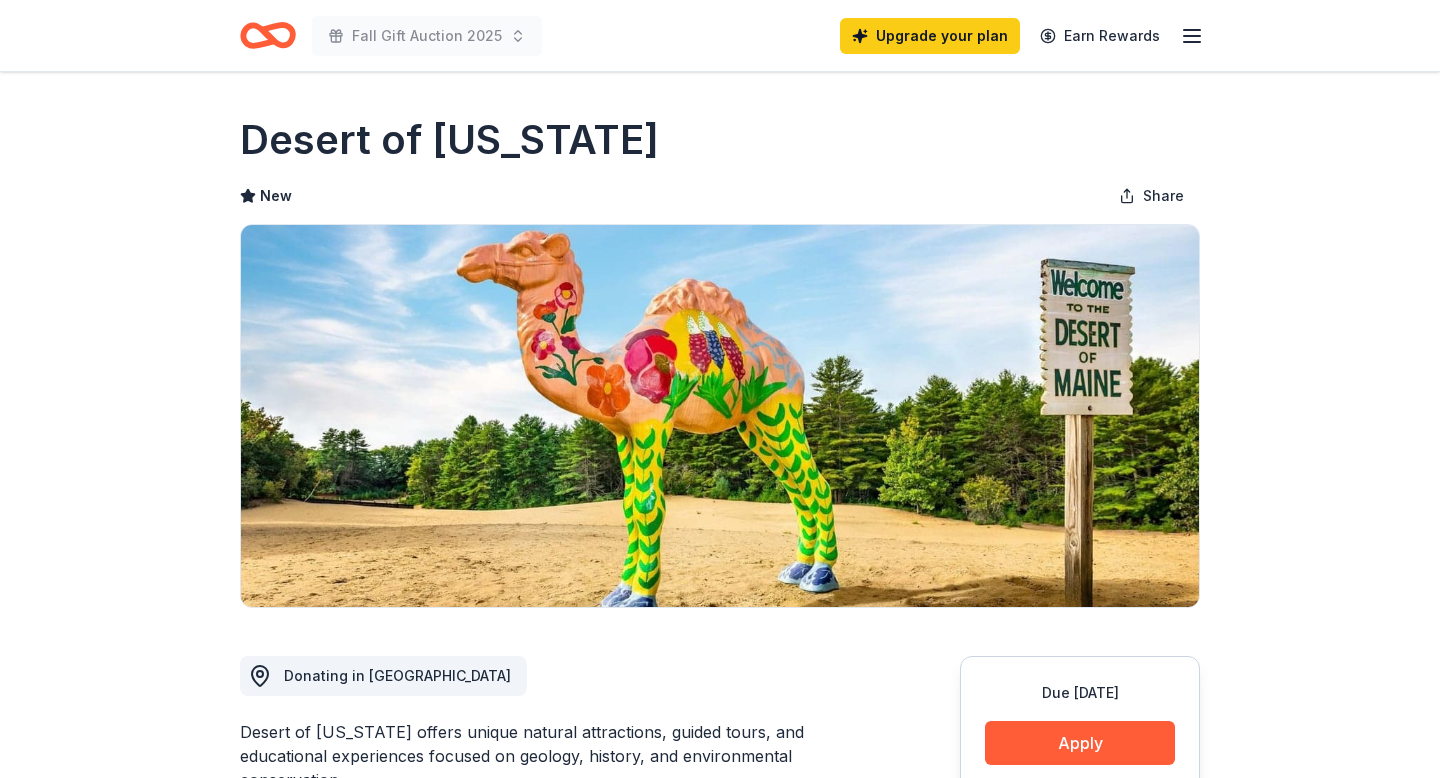 drag, startPoint x: 605, startPoint y: 158, endPoint x: 236, endPoint y: 133, distance: 369.84592 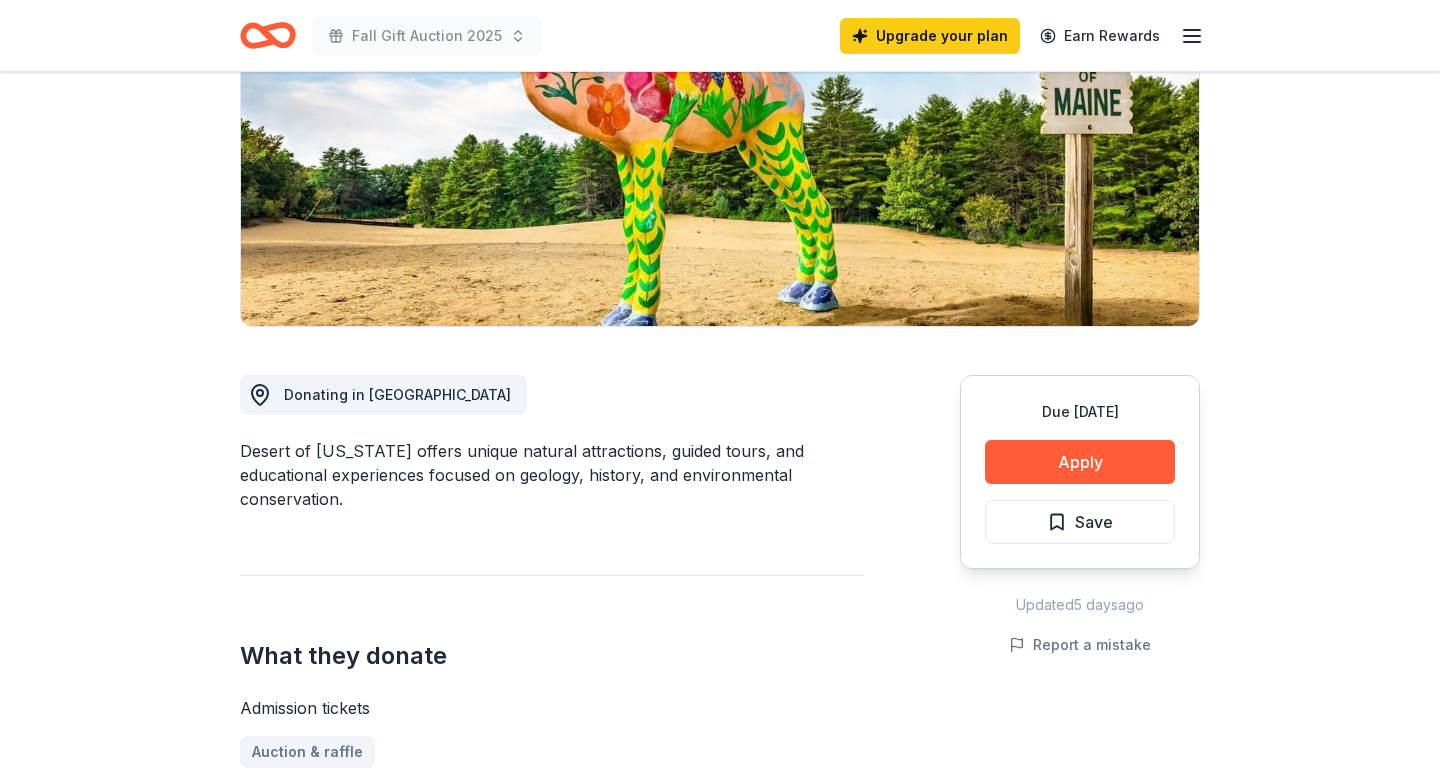 scroll, scrollTop: 348, scrollLeft: 0, axis: vertical 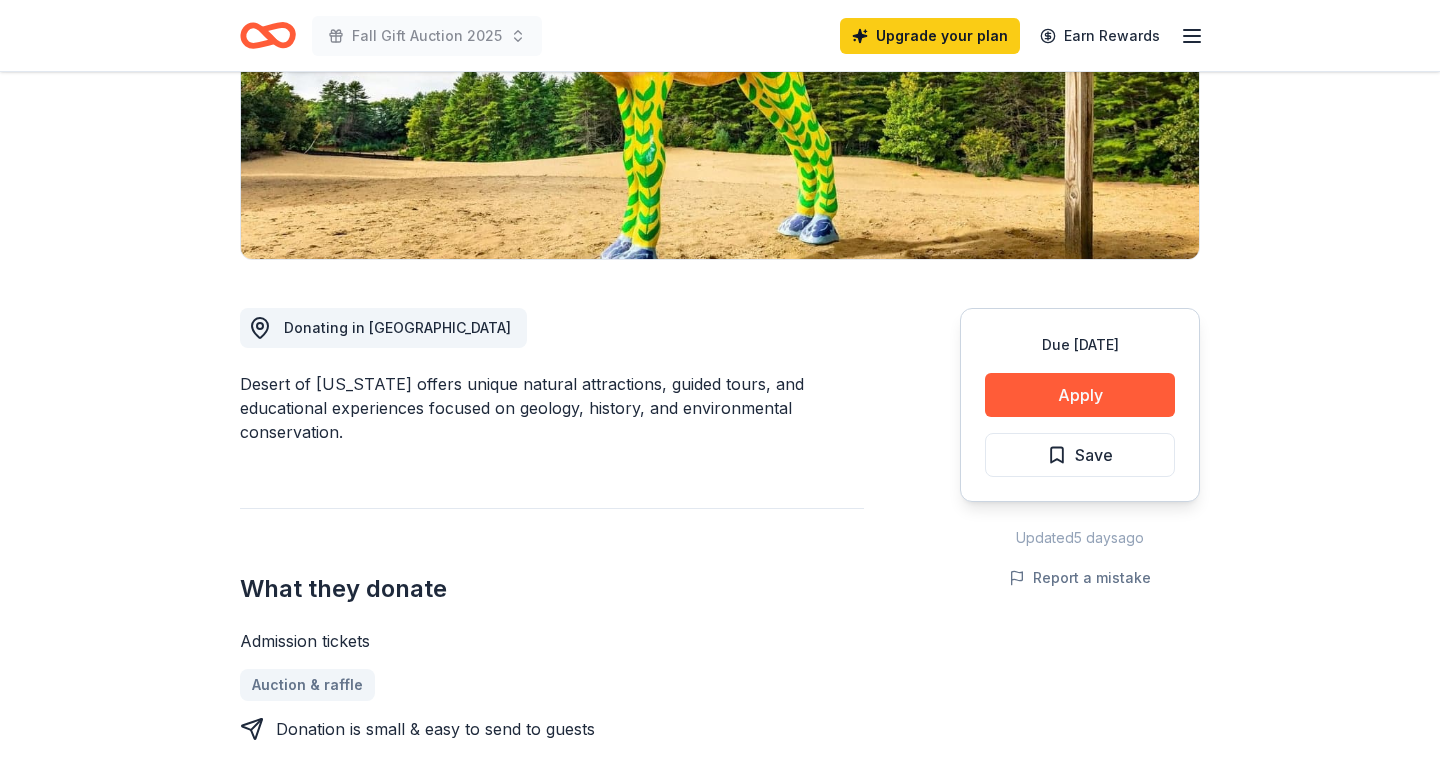 click on "Due in 76 days Apply Save" at bounding box center [1080, 405] 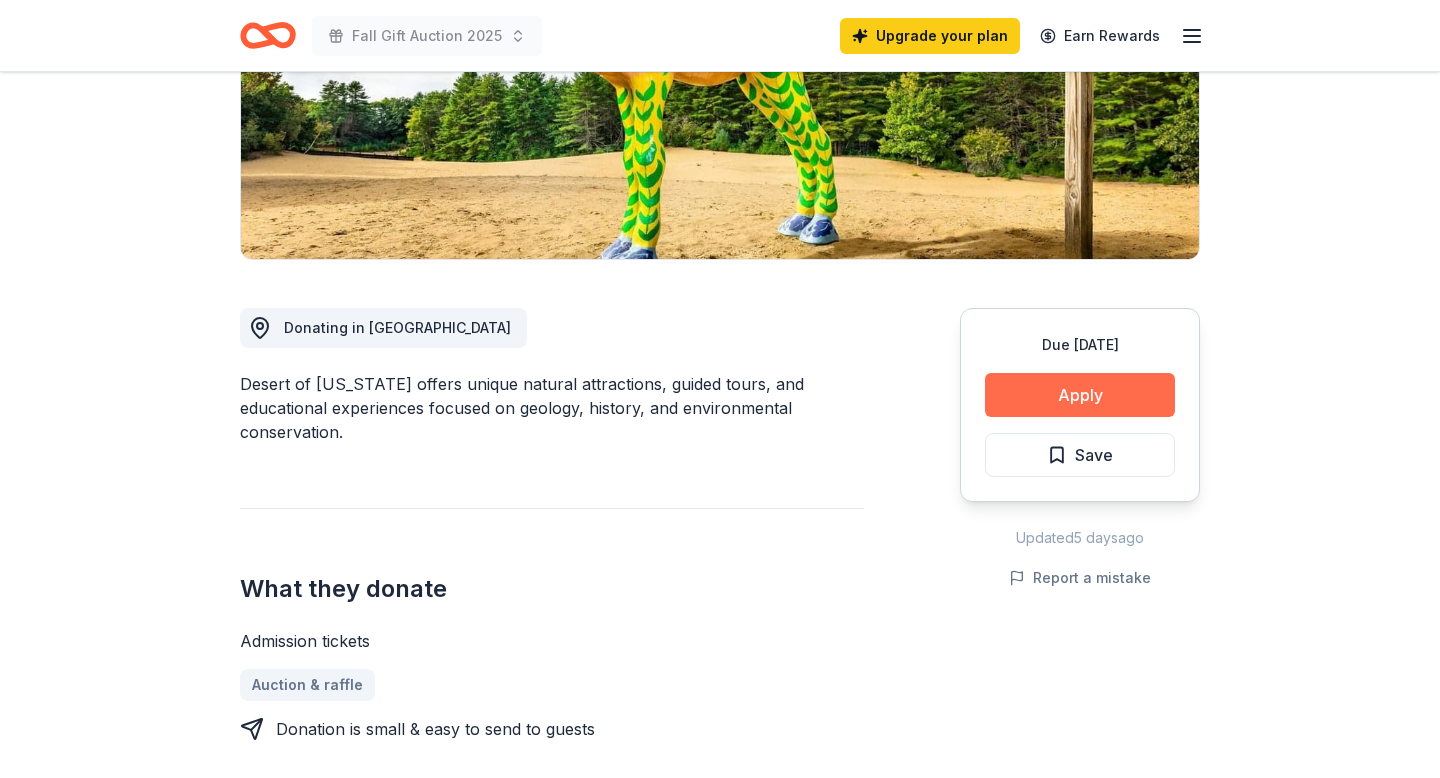 click on "Apply" at bounding box center (1080, 395) 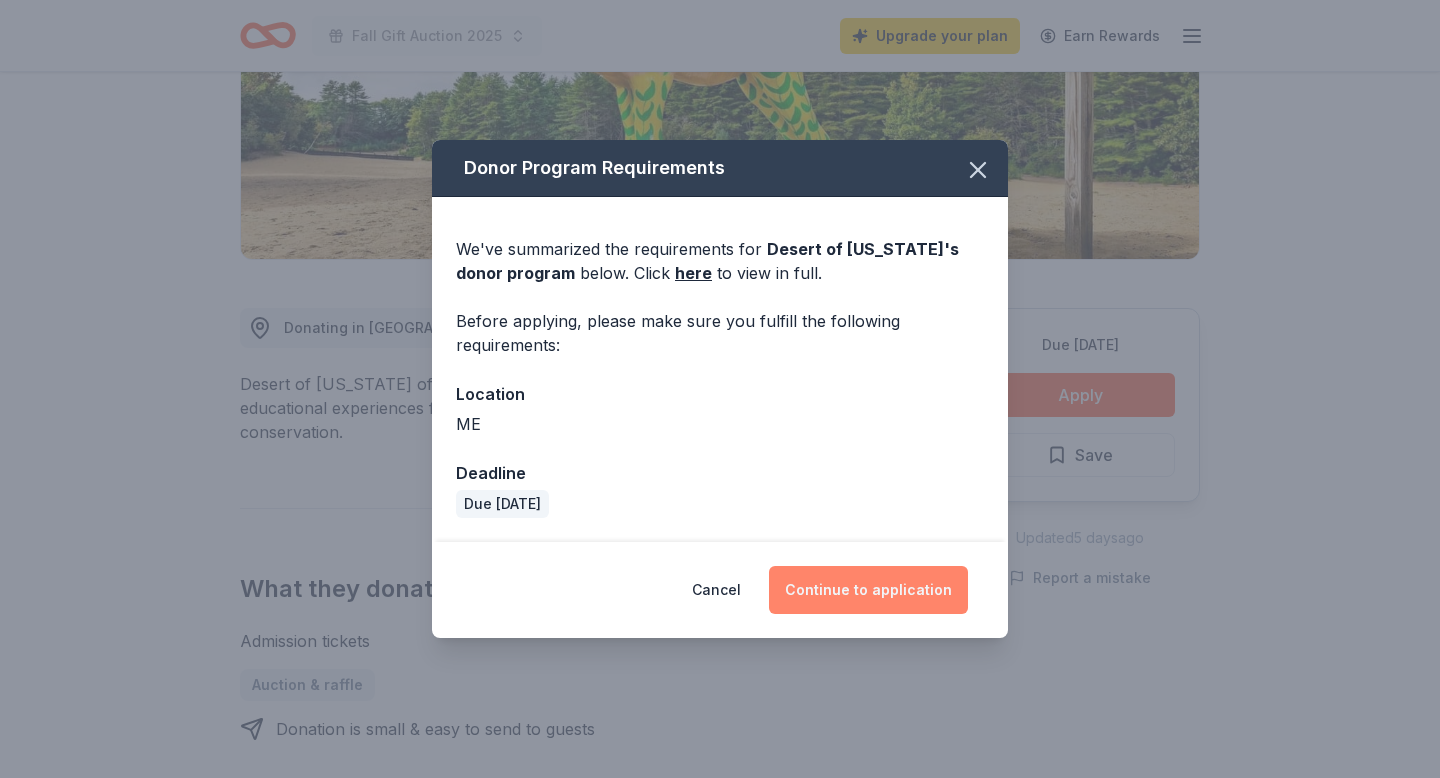 click on "Continue to application" at bounding box center (868, 590) 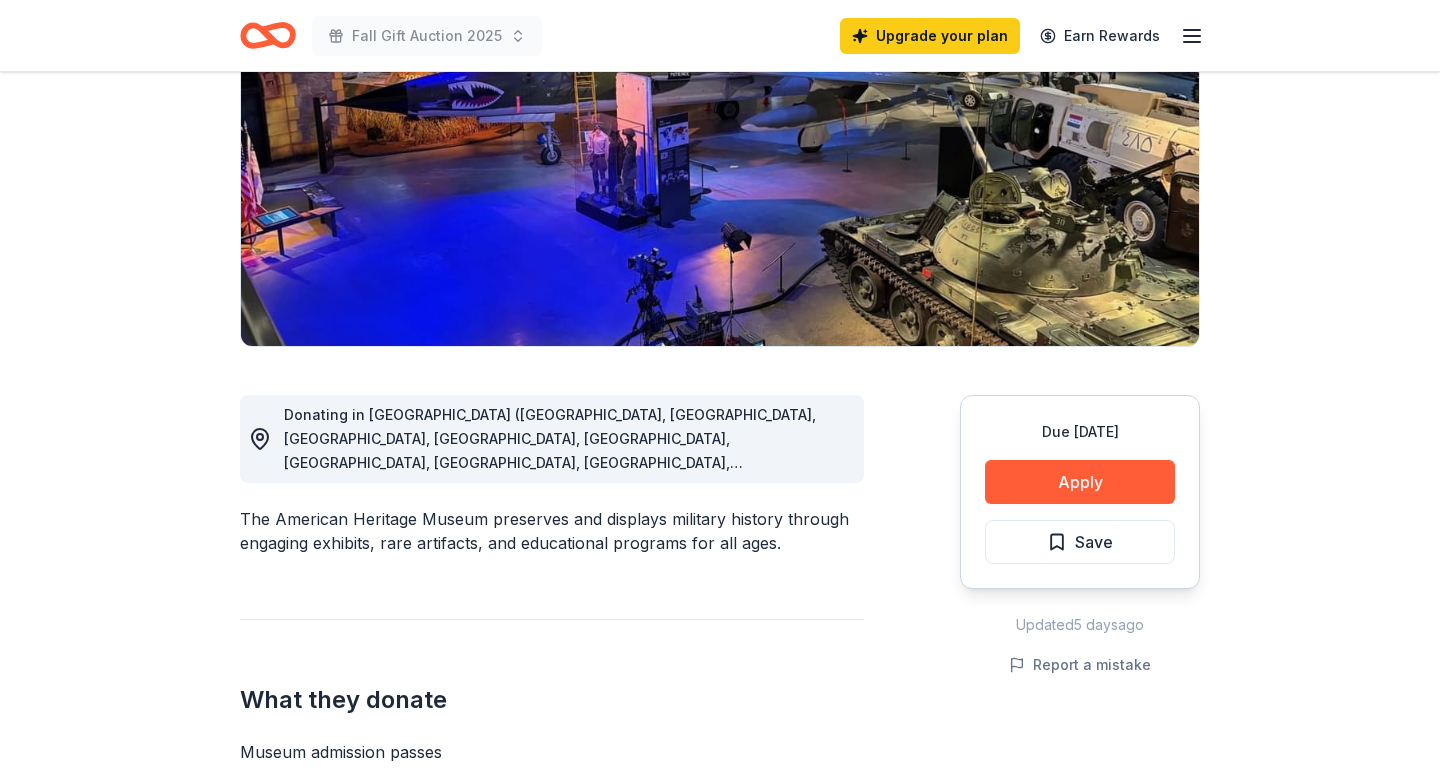 scroll, scrollTop: 264, scrollLeft: 0, axis: vertical 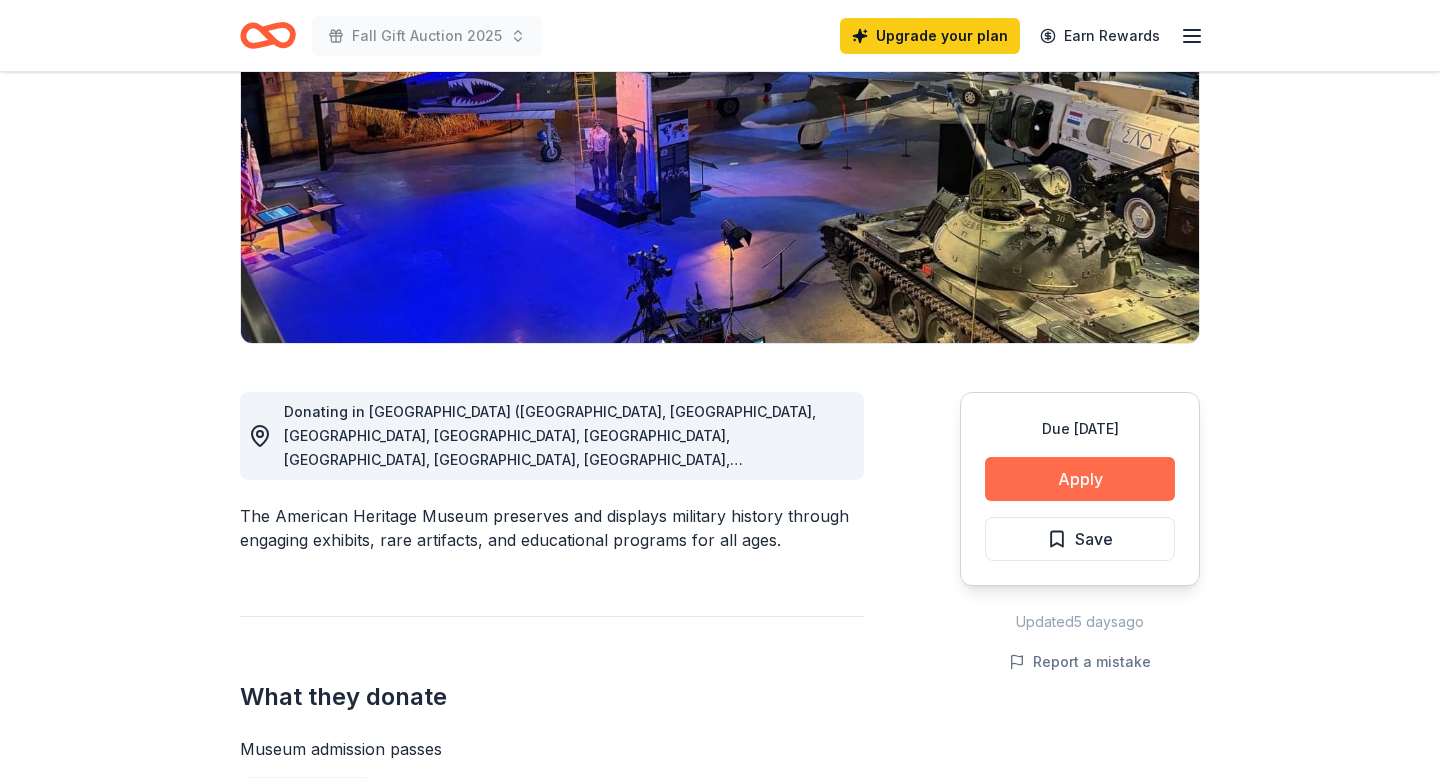 click on "Apply" at bounding box center (1080, 479) 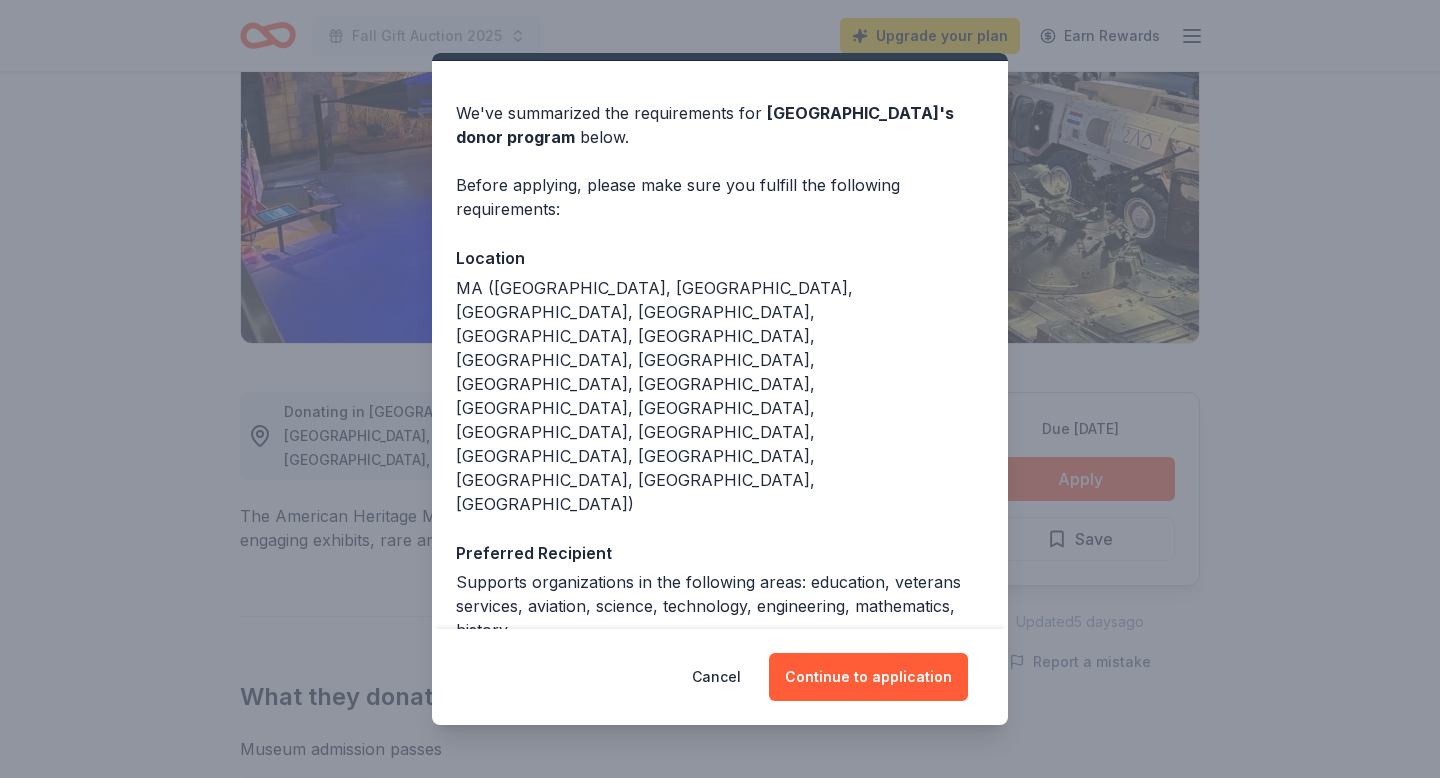 scroll, scrollTop: 103, scrollLeft: 0, axis: vertical 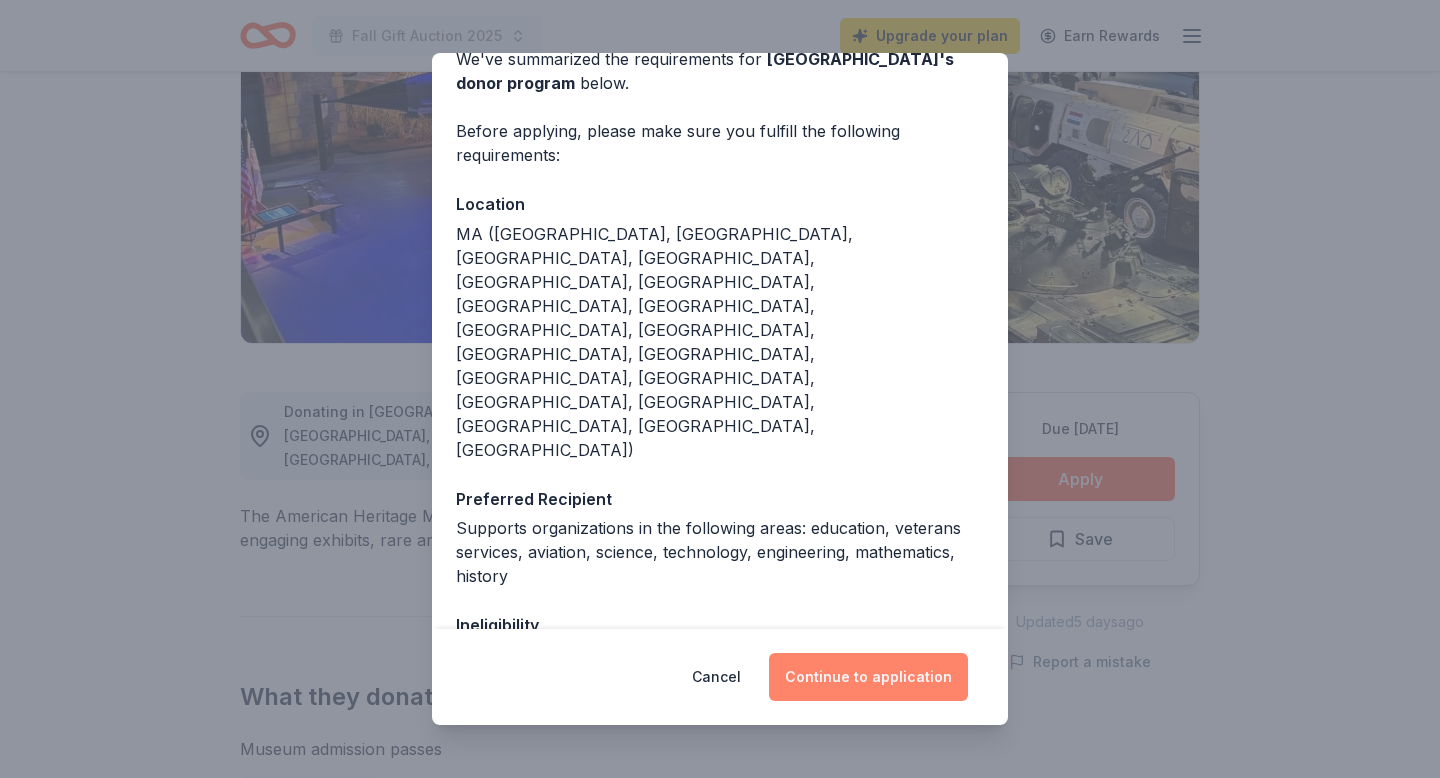 click on "Continue to application" at bounding box center [868, 677] 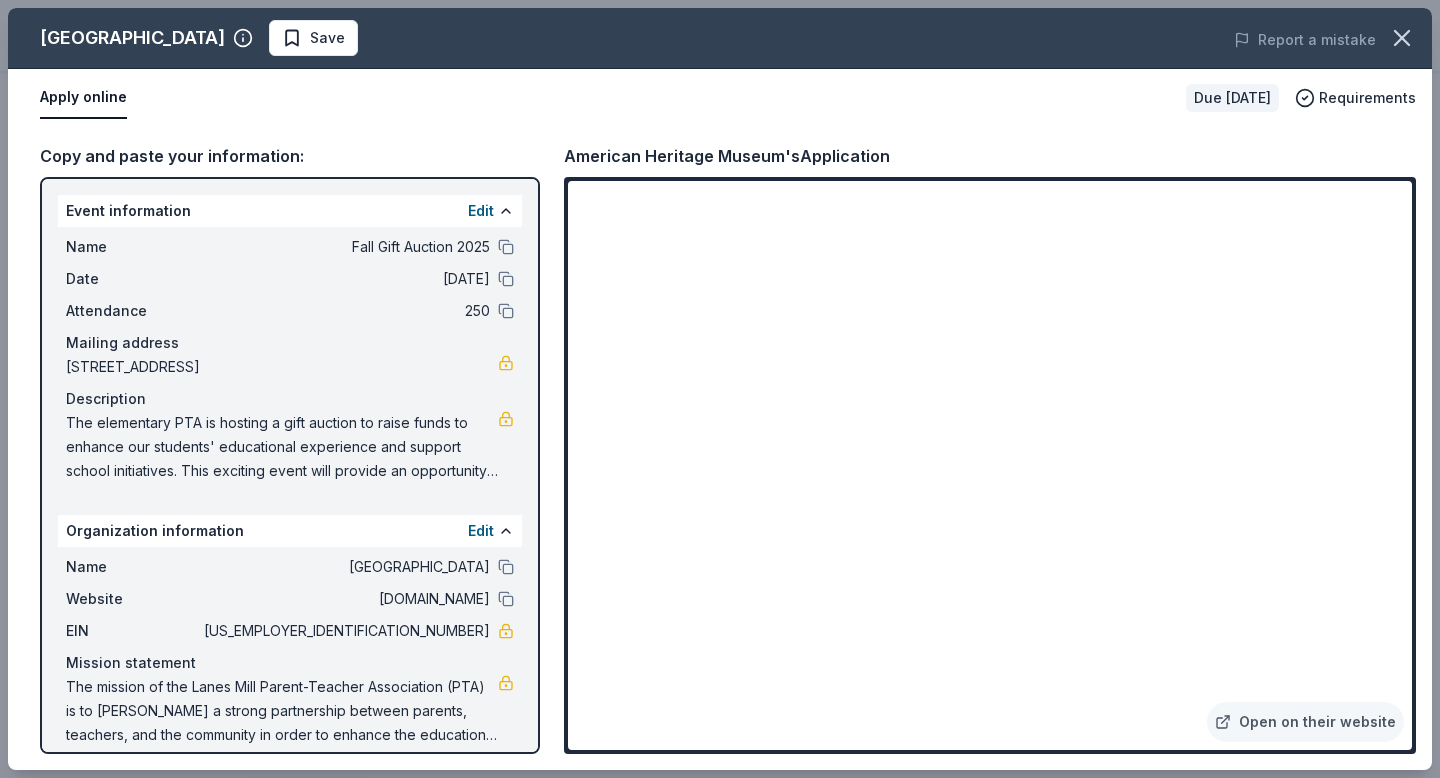 drag, startPoint x: 889, startPoint y: 159, endPoint x: 568, endPoint y: 153, distance: 321.05606 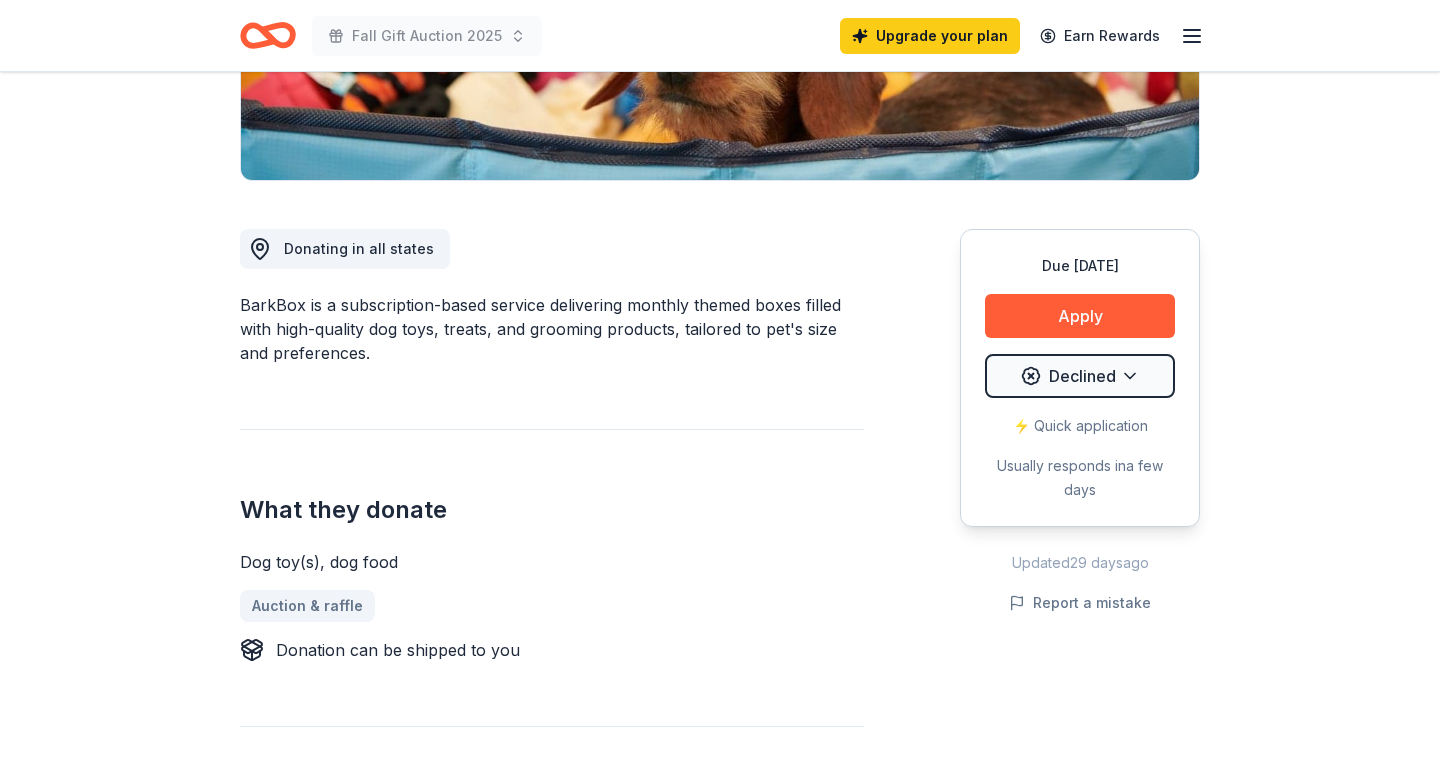 scroll, scrollTop: 0, scrollLeft: 0, axis: both 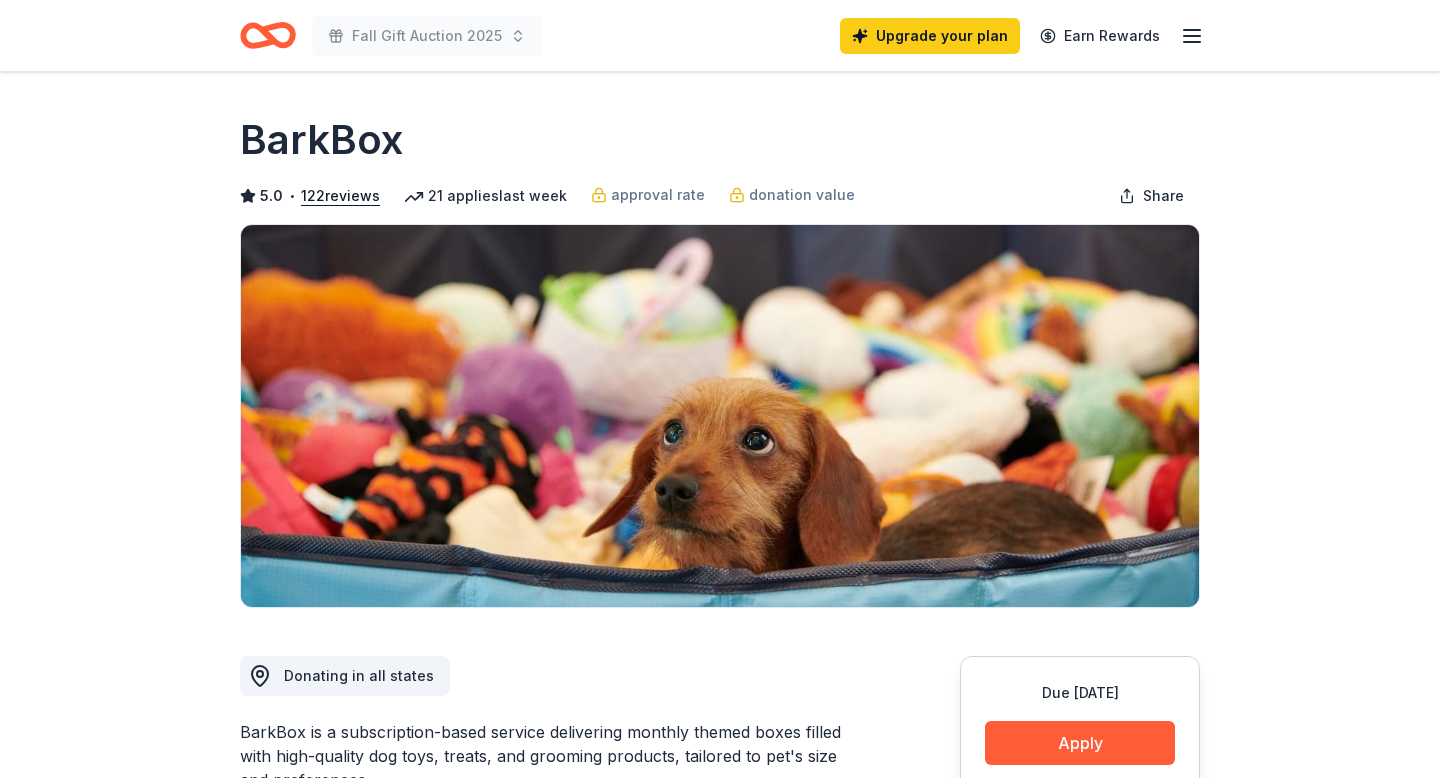 click on "Upgrade your plan Earn Rewards" at bounding box center (1022, 35) 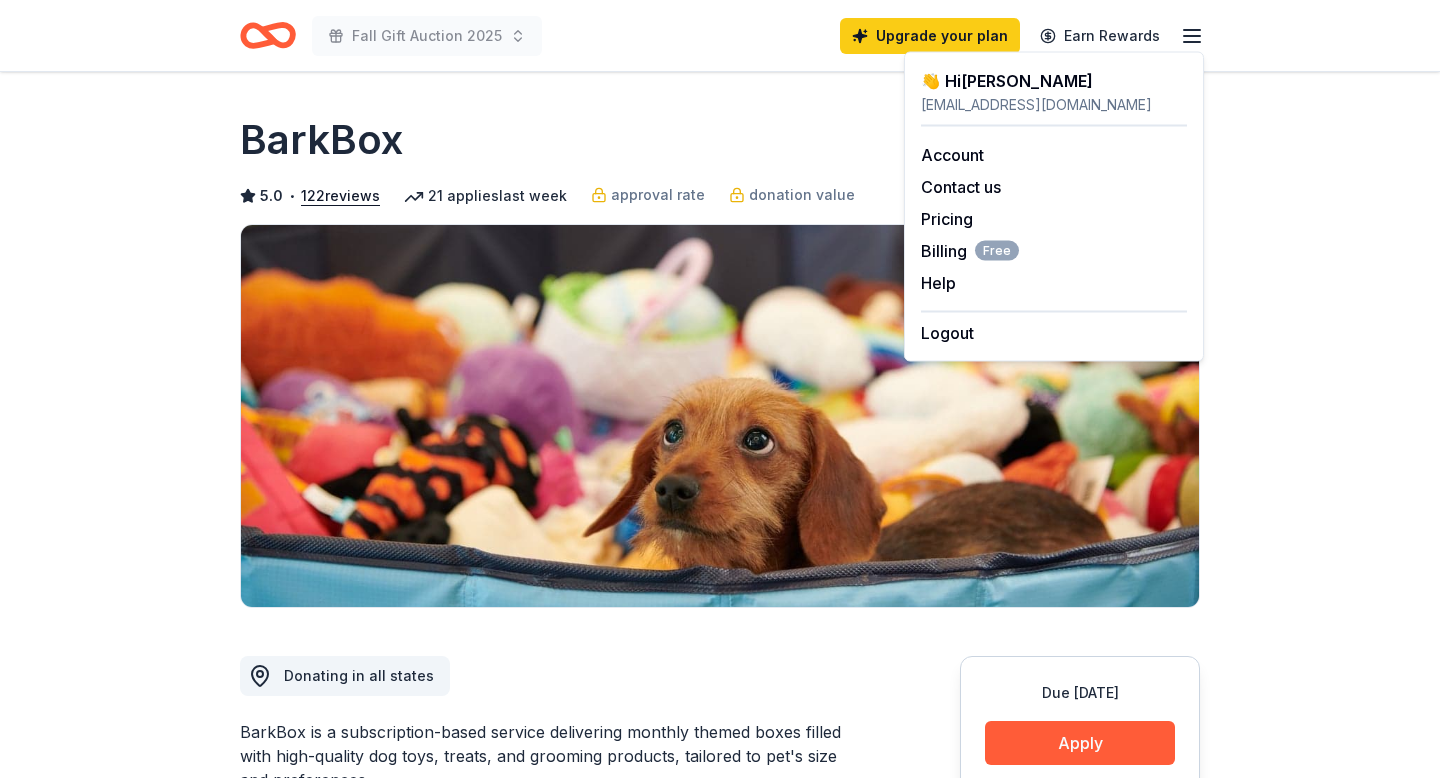 click on "[EMAIL_ADDRESS][DOMAIN_NAME]" at bounding box center (1054, 105) 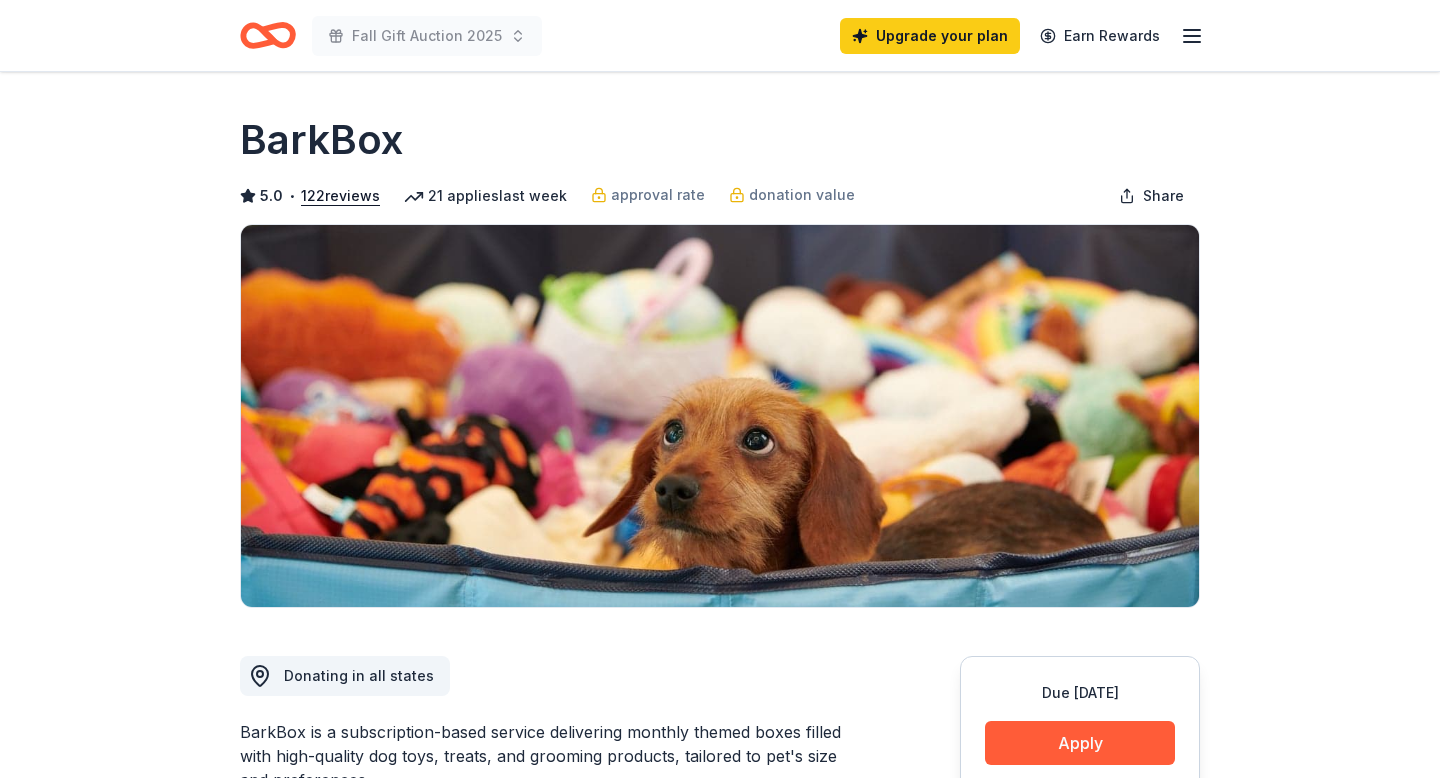 click 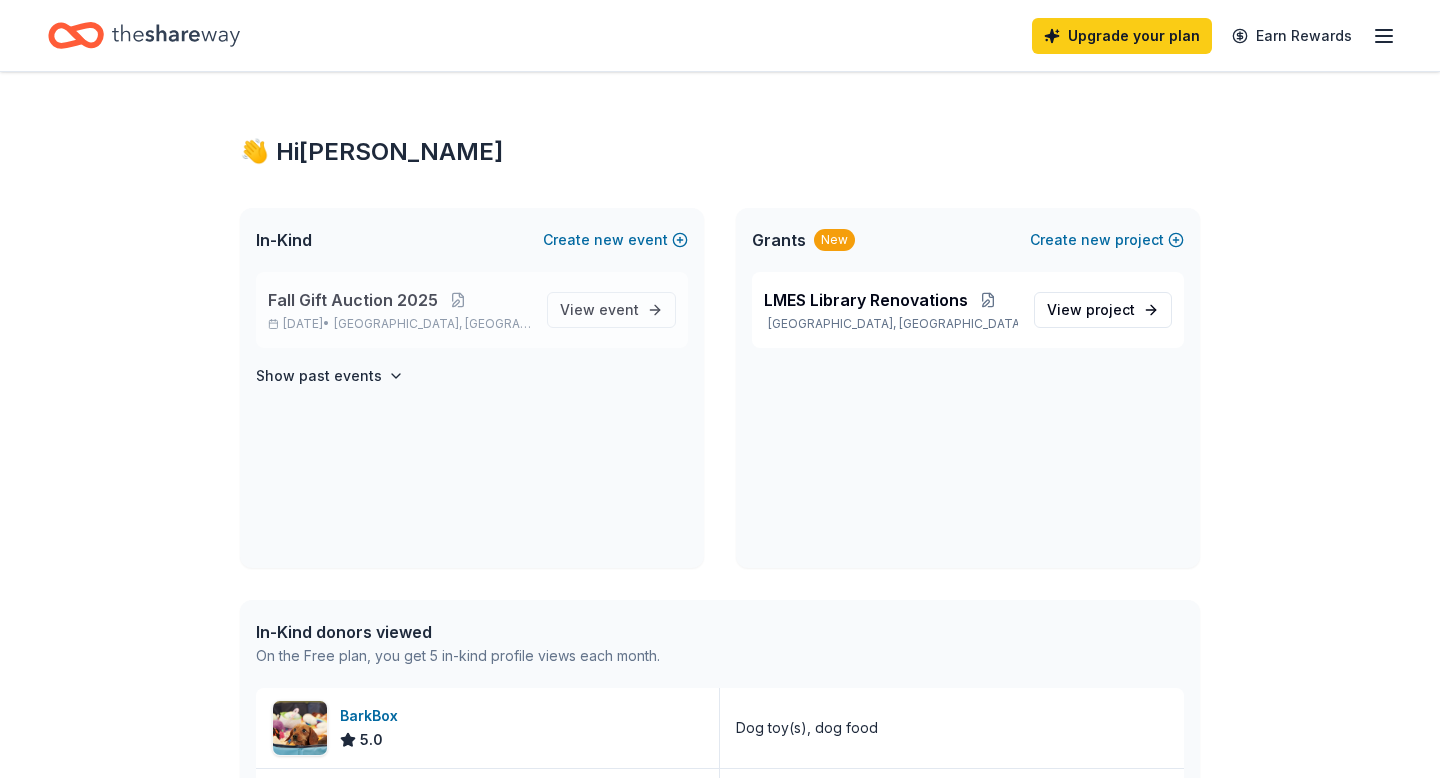 click on "Fall Gift Auction [DATE], 2025  •  [GEOGRAPHIC_DATA], [GEOGRAPHIC_DATA]" at bounding box center (399, 310) 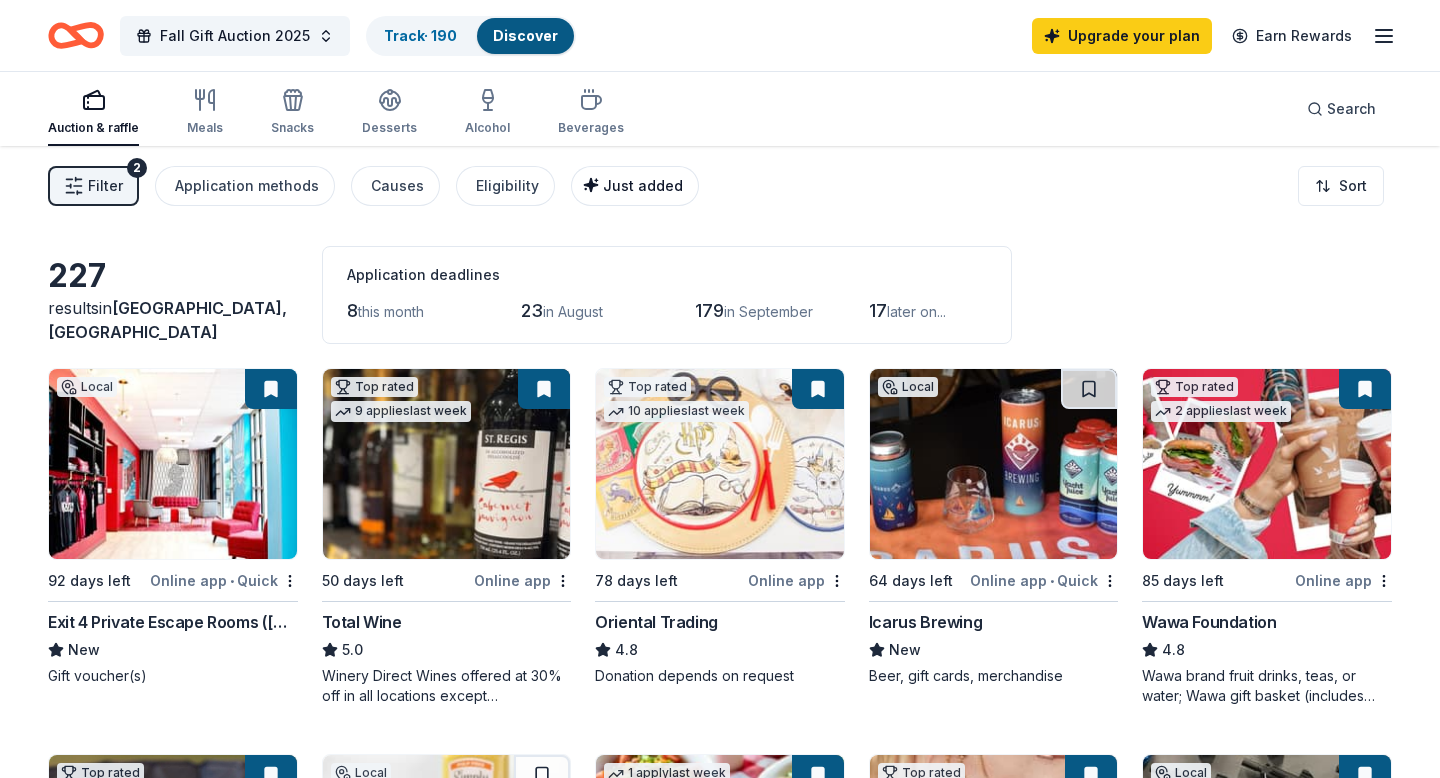 click on "Just added" at bounding box center (643, 185) 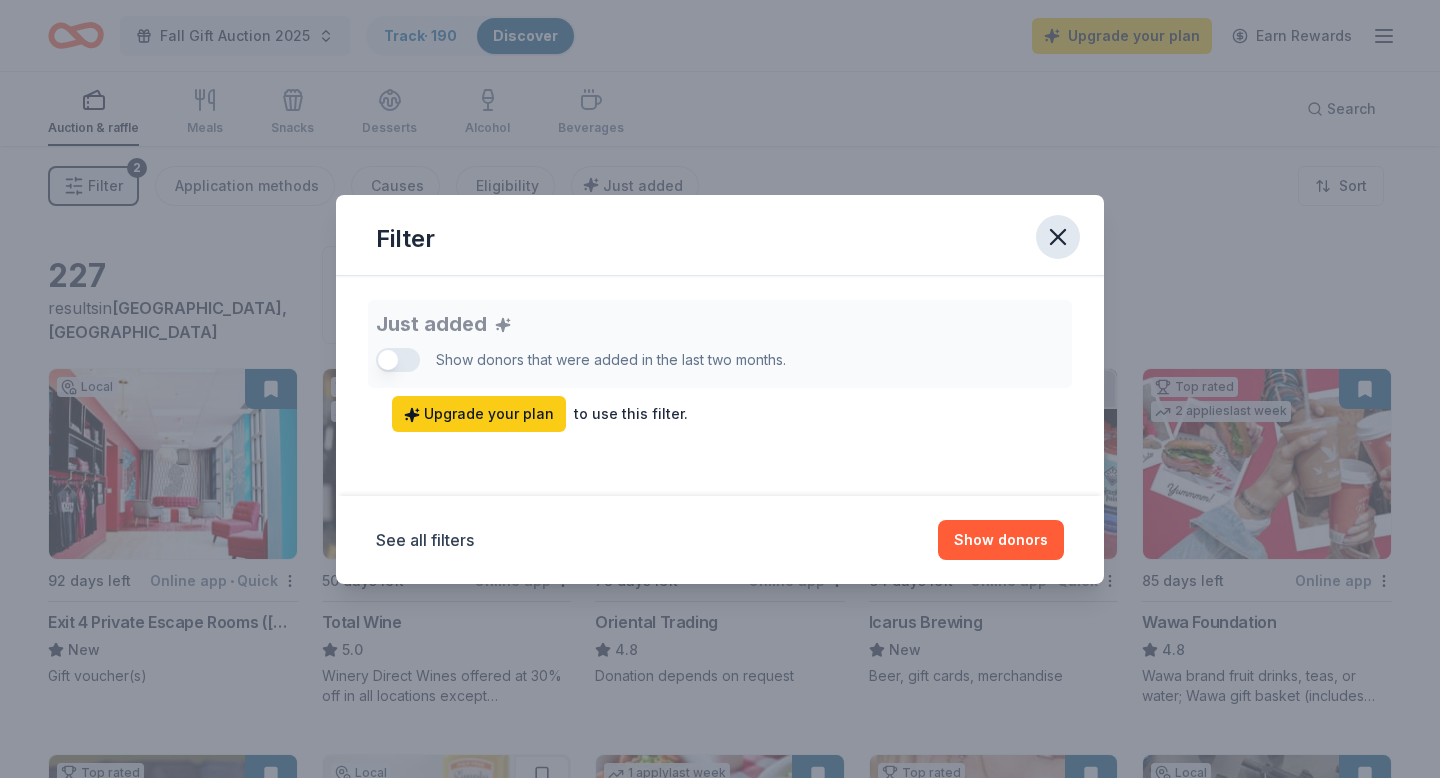 click 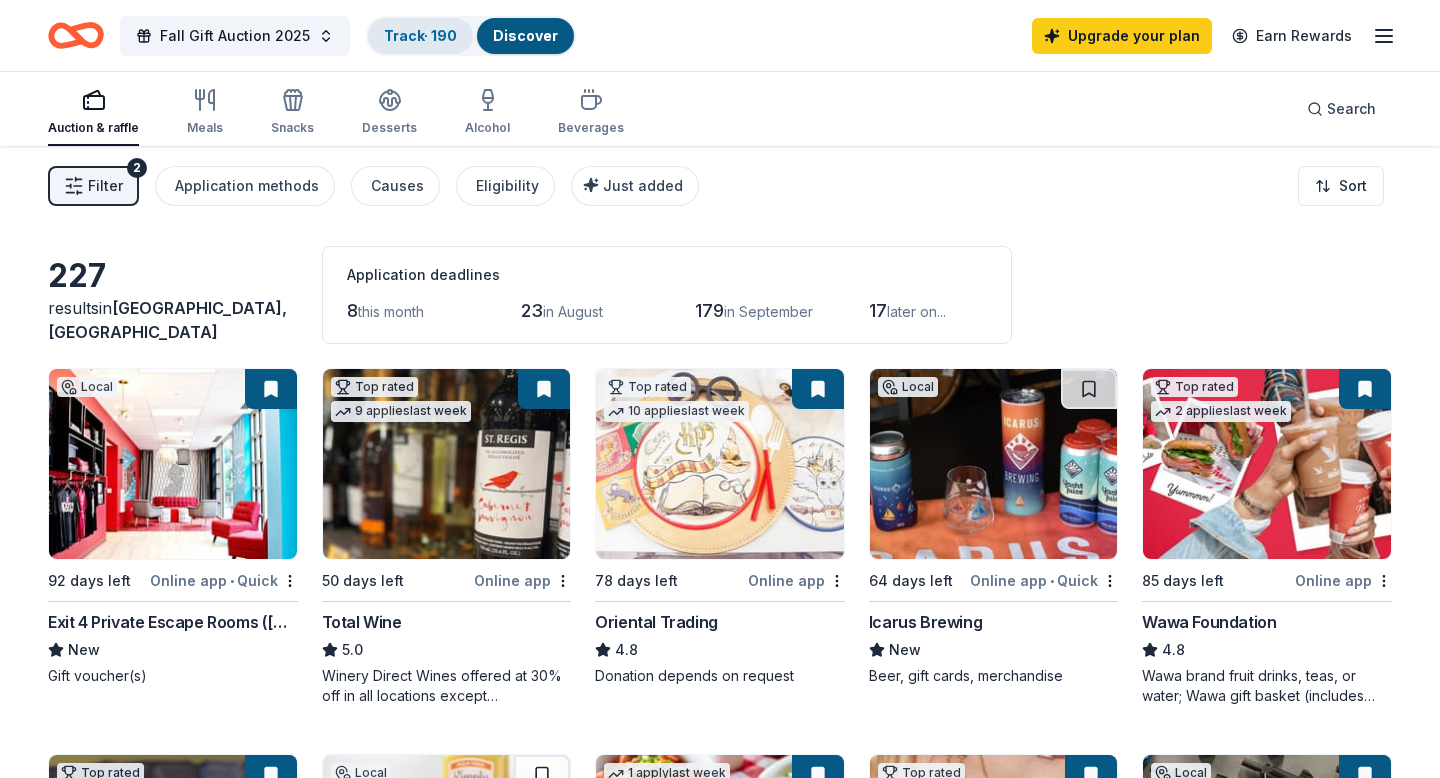 click on "Track  · 190" at bounding box center [420, 35] 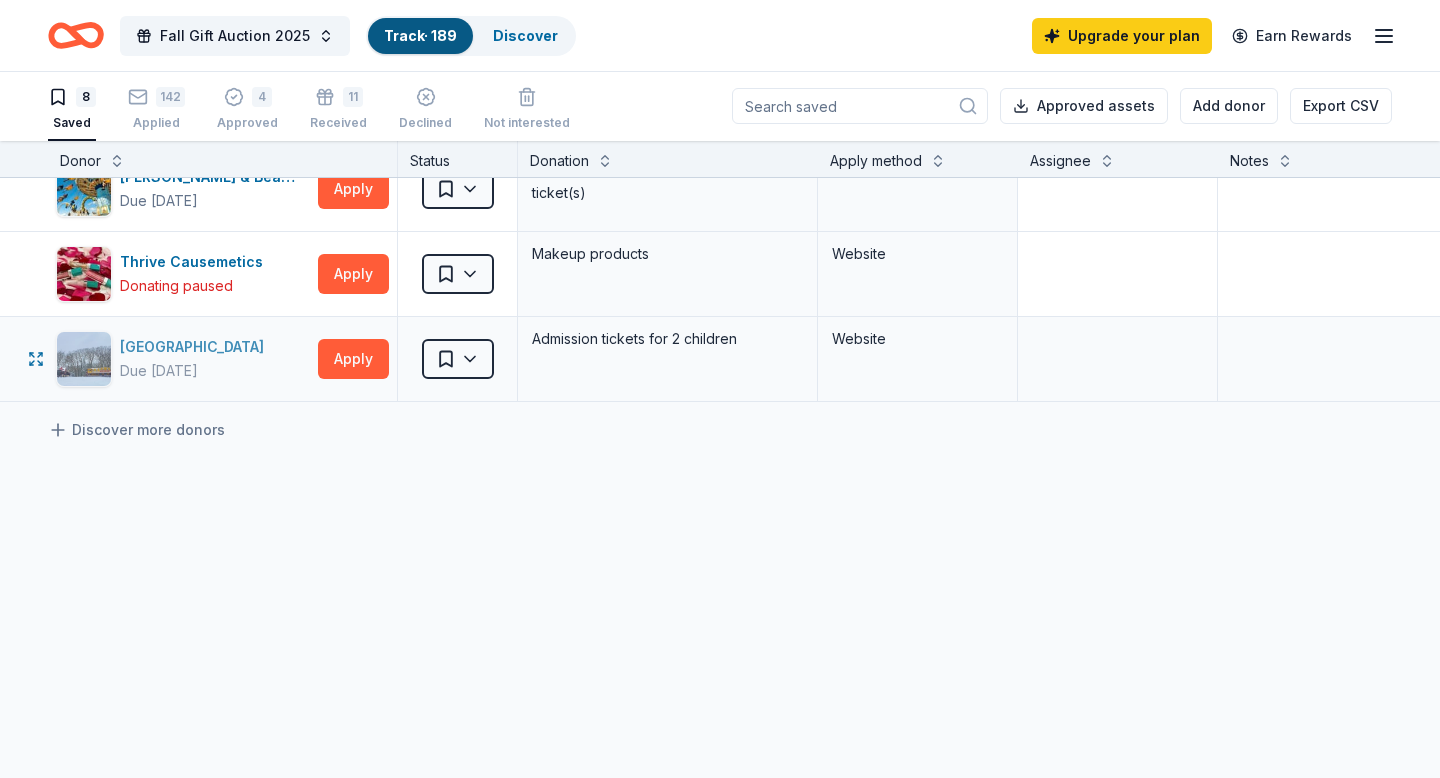 scroll, scrollTop: 0, scrollLeft: 0, axis: both 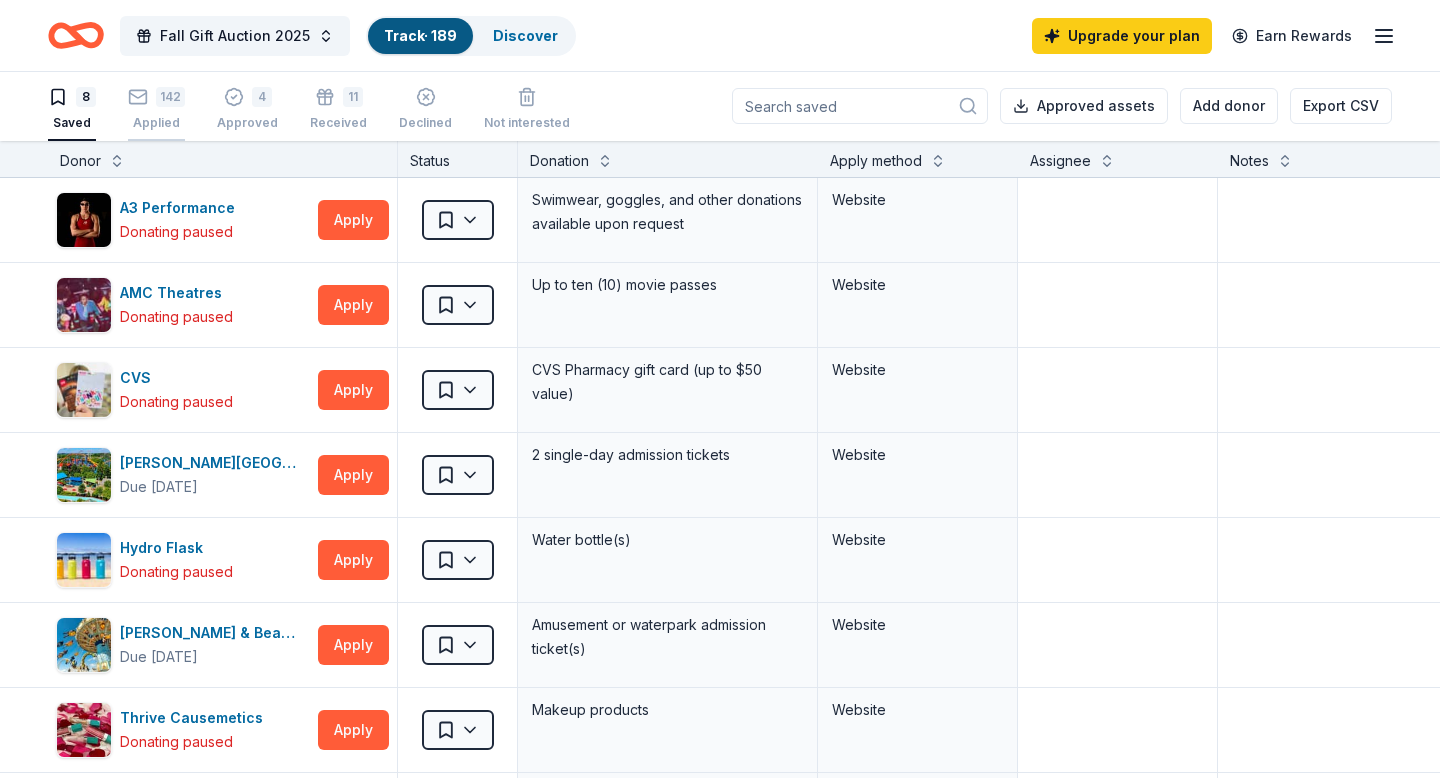 click on "142 Applied" at bounding box center [156, 109] 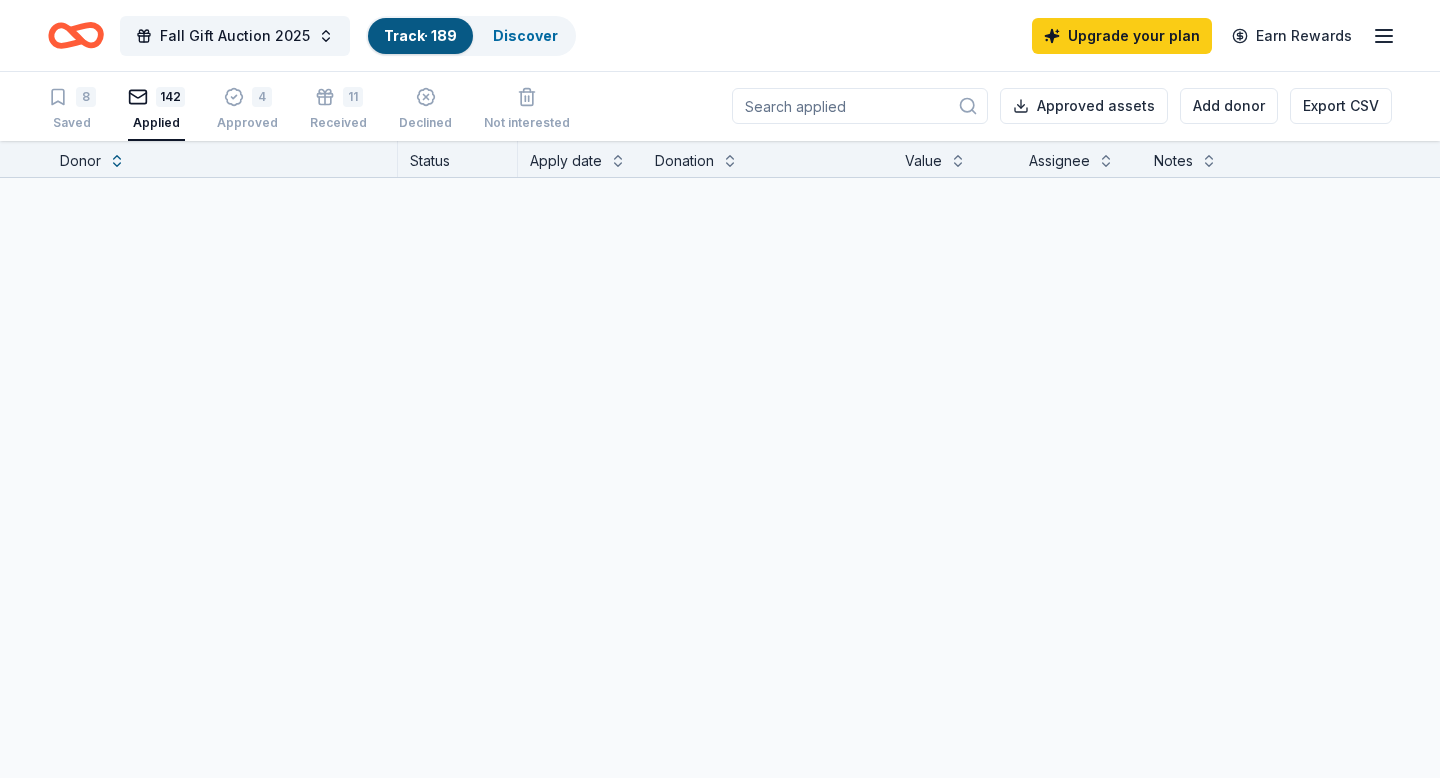 scroll, scrollTop: 0, scrollLeft: 0, axis: both 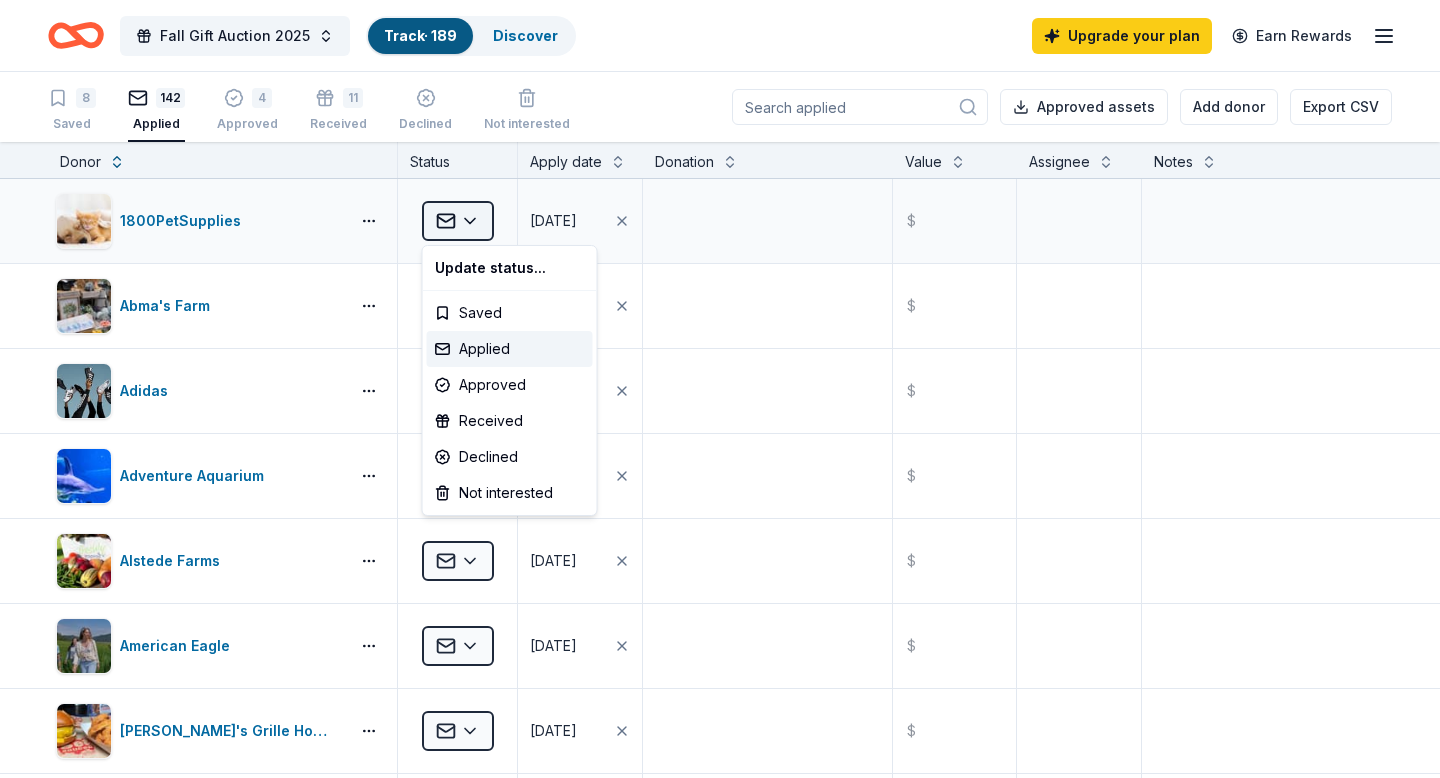 click on "10% Fall Gift Auction 2025 Track  · 189 Discover Upgrade your plan Earn Rewards 8 Saved 142 Applied 4 Approved 11 Received Declined Not interested  Approved assets Add donor Export CSV Donor Status Apply date Donation Value Assignee Notes 1800PetSupplies Applied [DATE] $ Abma's Farm Applied [DATE] $ Adidas Applied [DATE] $ Adventure Aquarium  Applied [DATE] $ Alstede Farms Applied [DATE] $ American Eagle Applied [DATE] $ Arooga's Grille House & Sports Bar Applied [DATE] $ Augusta Sportswear Applied [DATE] $ Bacio Kitchen + Catering Applied [DATE] $ Be A Heart Applied [DATE] $ Be Healthy Applied [DATE] $ [GEOGRAPHIC_DATA] Applied [DATE] $ Big Frig Applied [DATE] $ Big [GEOGRAPHIC_DATA] [GEOGRAPHIC_DATA] Applied [DATE] $ Bison Coolers Applied [DATE] $ BJ's Wholesale Club Applied [DATE] $ BlenderBottle Applied [DATE] $ BLICK Art Materials Applied [DATE] $ Blue Dog Bakery Applied [DATE] $ BlueBird Baby Applied [DATE] $ Borgata Applied [DATE] $ Brielle Cyclery $ $" at bounding box center [720, 389] 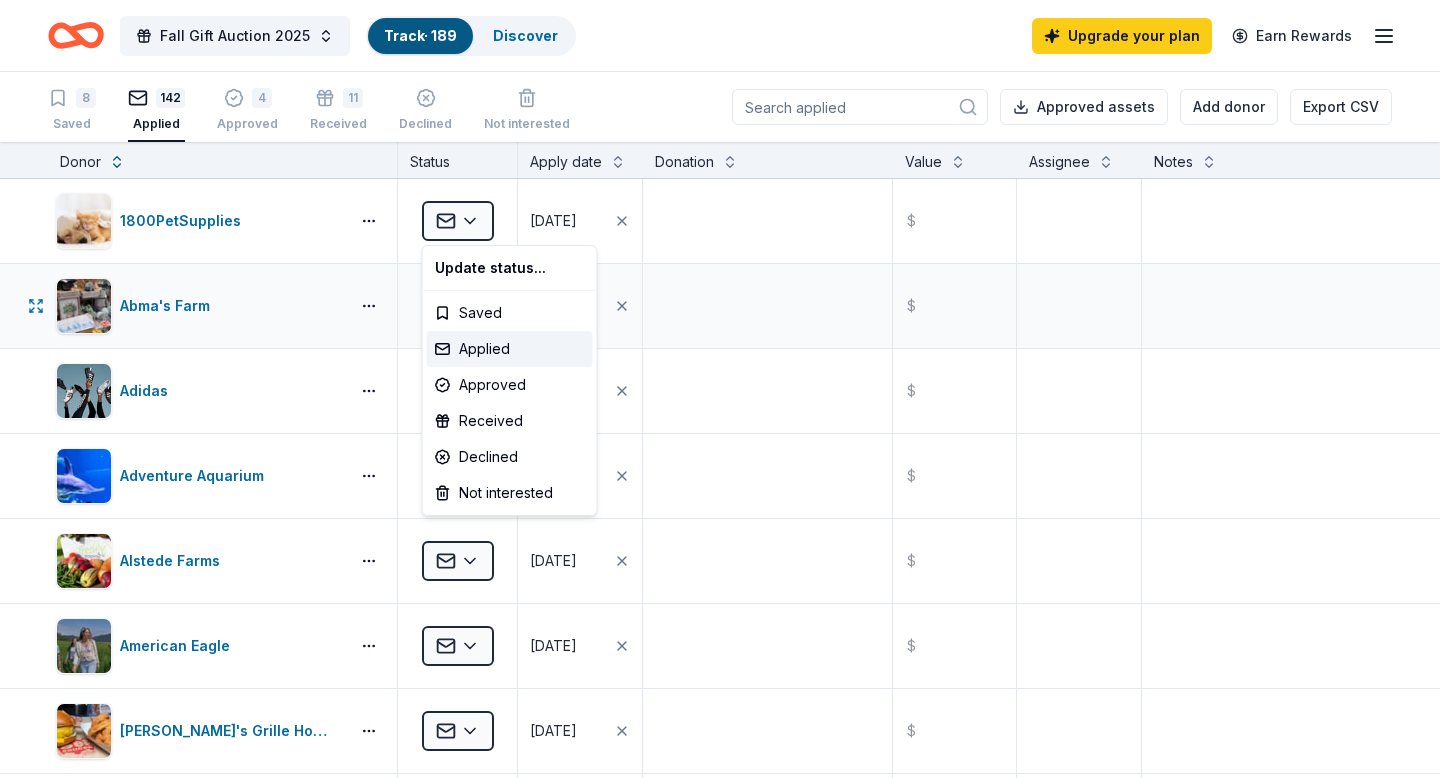 click on "10% Fall Gift Auction 2025 Track  · 189 Discover Upgrade your plan Earn Rewards 8 Saved 142 Applied 4 Approved 11 Received Declined Not interested  Approved assets Add donor Export CSV Donor Status Apply date Donation Value Assignee Notes 1800PetSupplies Applied [DATE] $ Abma's Farm Applied [DATE] $ Adidas Applied [DATE] $ Adventure Aquarium  Applied [DATE] $ Alstede Farms Applied [DATE] $ American Eagle Applied [DATE] $ Arooga's Grille House & Sports Bar Applied [DATE] $ Augusta Sportswear Applied [DATE] $ Bacio Kitchen + Catering Applied [DATE] $ Be A Heart Applied [DATE] $ Be Healthy Applied [DATE] $ [GEOGRAPHIC_DATA] Applied [DATE] $ Big Frig Applied [DATE] $ Big [GEOGRAPHIC_DATA] [GEOGRAPHIC_DATA] Applied [DATE] $ Bison Coolers Applied [DATE] $ BJ's Wholesale Club Applied [DATE] $ BlenderBottle Applied [DATE] $ BLICK Art Materials Applied [DATE] $ Blue Dog Bakery Applied [DATE] $ BlueBird Baby Applied [DATE] $ Borgata Applied [DATE] $ Brielle Cyclery $ $" at bounding box center [720, 389] 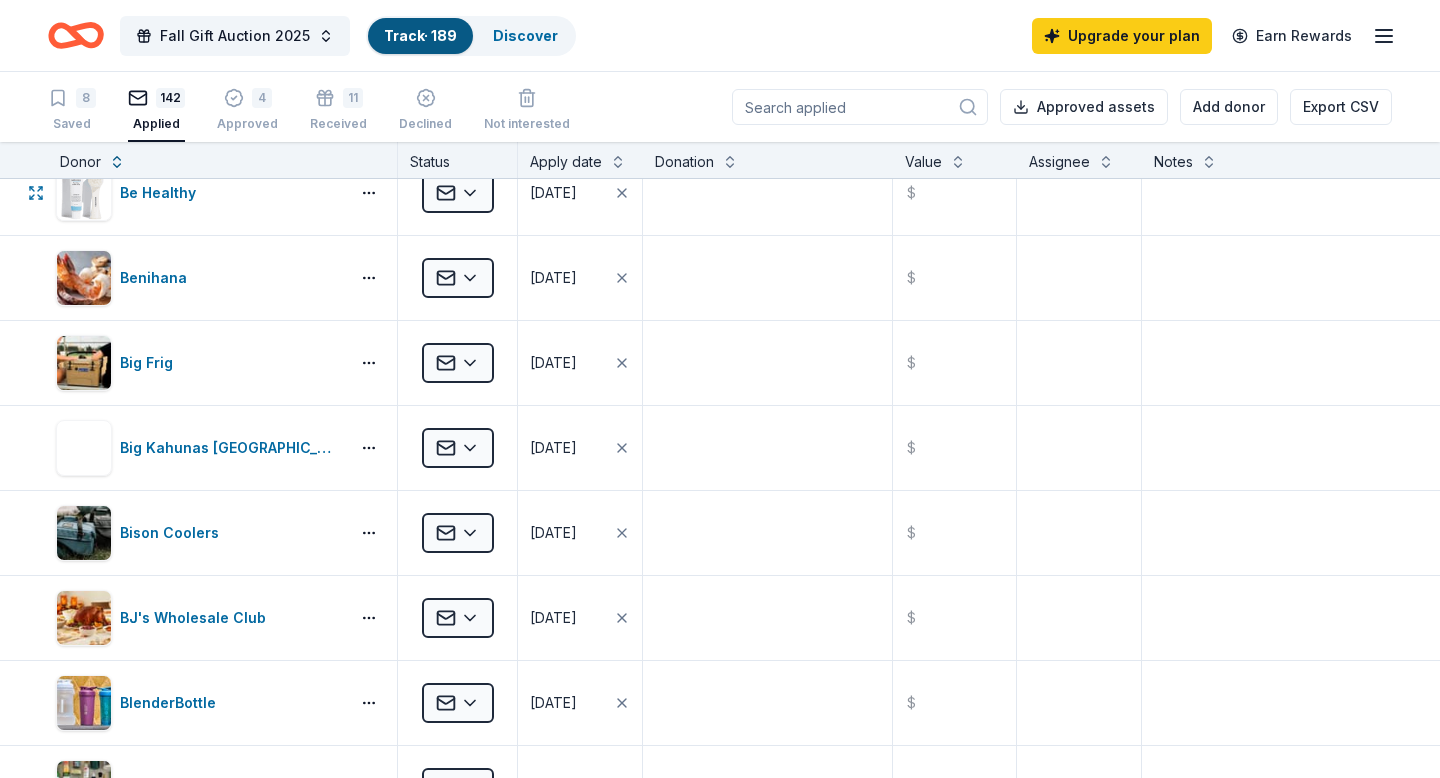 scroll, scrollTop: 891, scrollLeft: 0, axis: vertical 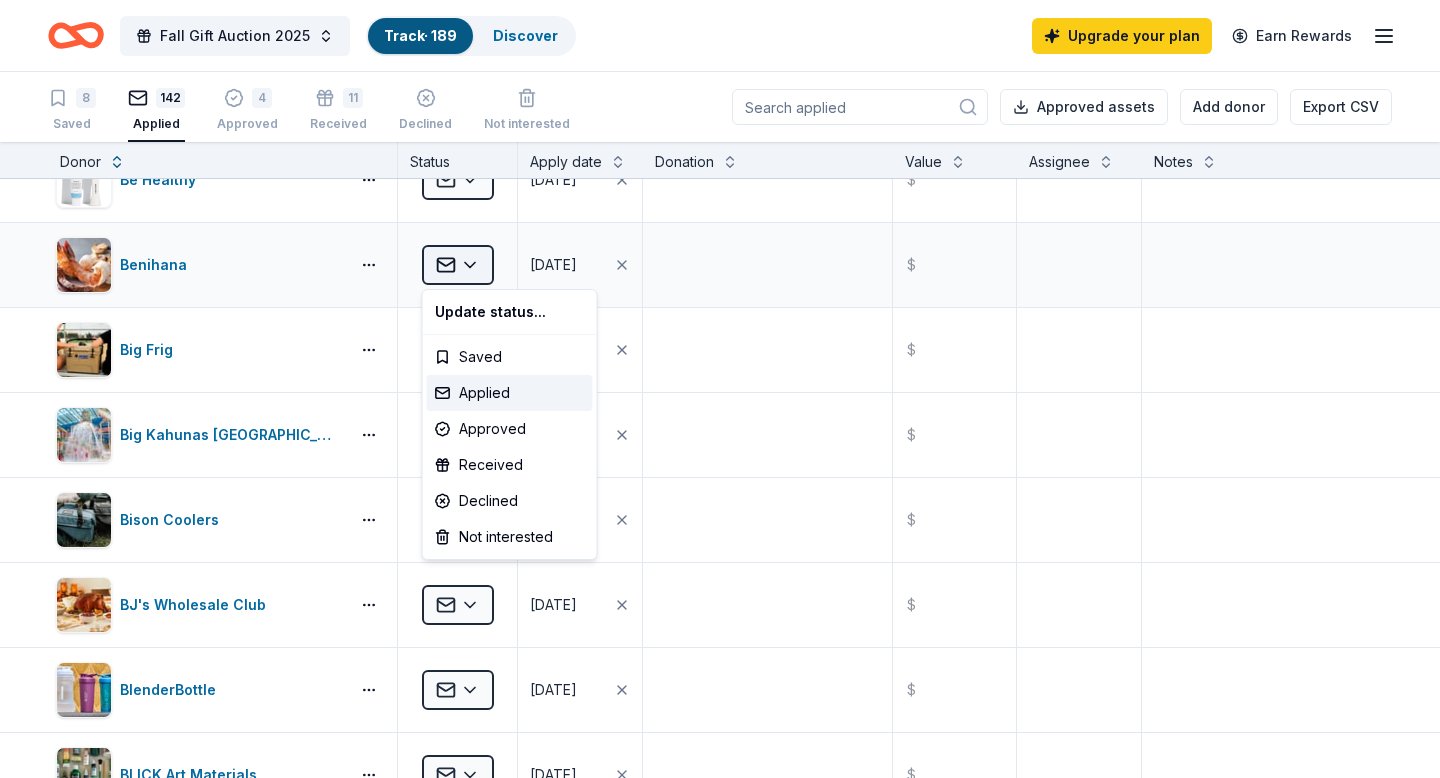 click on "10% Fall Gift Auction 2025 Track  · 189 Discover Upgrade your plan Earn Rewards 8 Saved 142 Applied 4 Approved 11 Received Declined Not interested  Approved assets Add donor Export CSV Donor Status Apply date Donation Value Assignee Notes 1800PetSupplies Applied [DATE] $ Abma's Farm Applied [DATE] $ Adidas Applied [DATE] $ Adventure Aquarium  Applied [DATE] $ Alstede Farms Applied [DATE] $ American Eagle Applied [DATE] $ Arooga's Grille House & Sports Bar Applied [DATE] $ Augusta Sportswear Applied [DATE] $ Bacio Kitchen + Catering Applied [DATE] $ Be A Heart Applied [DATE] $ Be Healthy Applied [DATE] $ [GEOGRAPHIC_DATA] Applied [DATE] $ Big Frig Applied [DATE] $ Big [GEOGRAPHIC_DATA] [GEOGRAPHIC_DATA] Applied [DATE] $ Bison Coolers Applied [DATE] $ BJ's Wholesale Club Applied [DATE] $ BlenderBottle Applied [DATE] $ BLICK Art Materials Applied [DATE] $ Blue Dog Bakery Applied [DATE] $ BlueBird Baby Applied [DATE] $ Borgata Applied [DATE] $ Brielle Cyclery $ $" at bounding box center [720, 389] 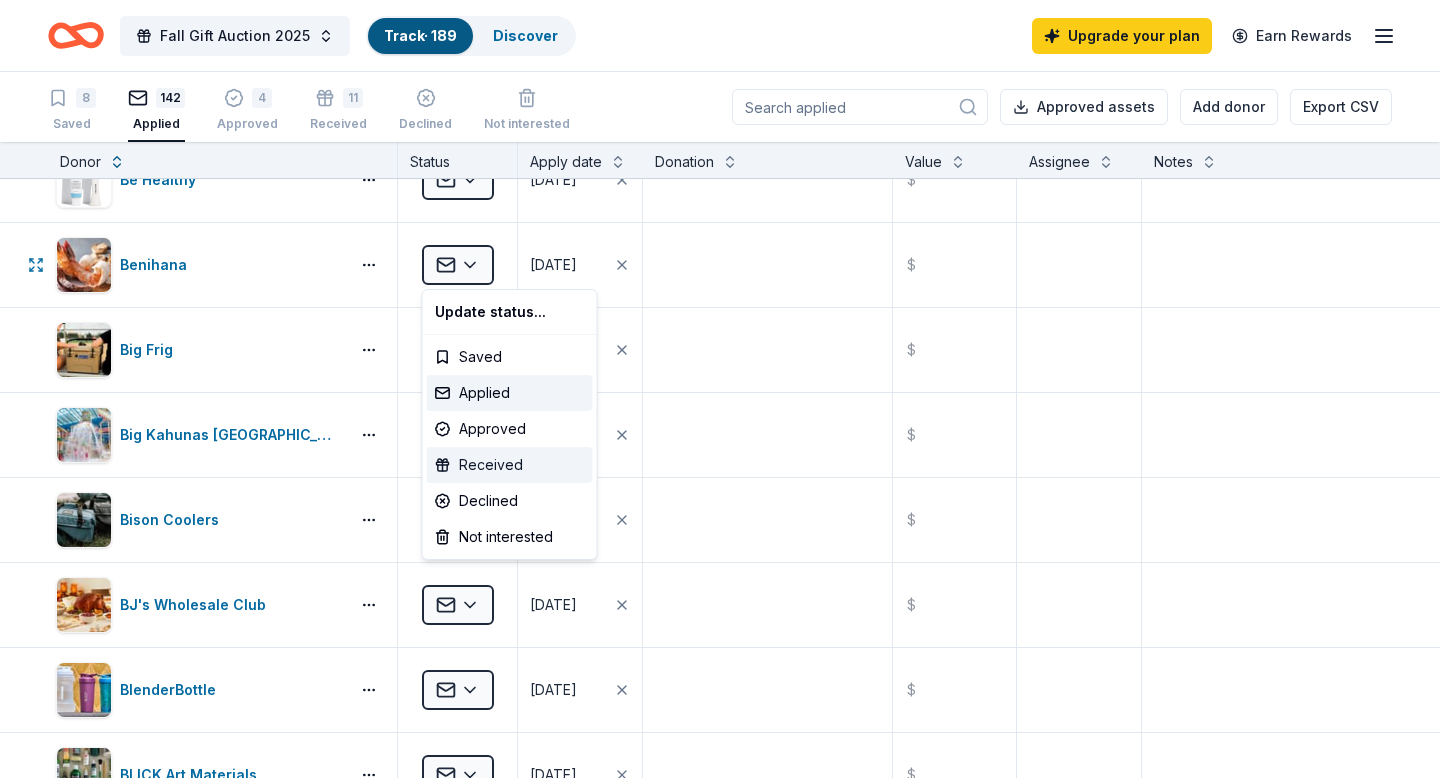 click on "Received" at bounding box center [510, 465] 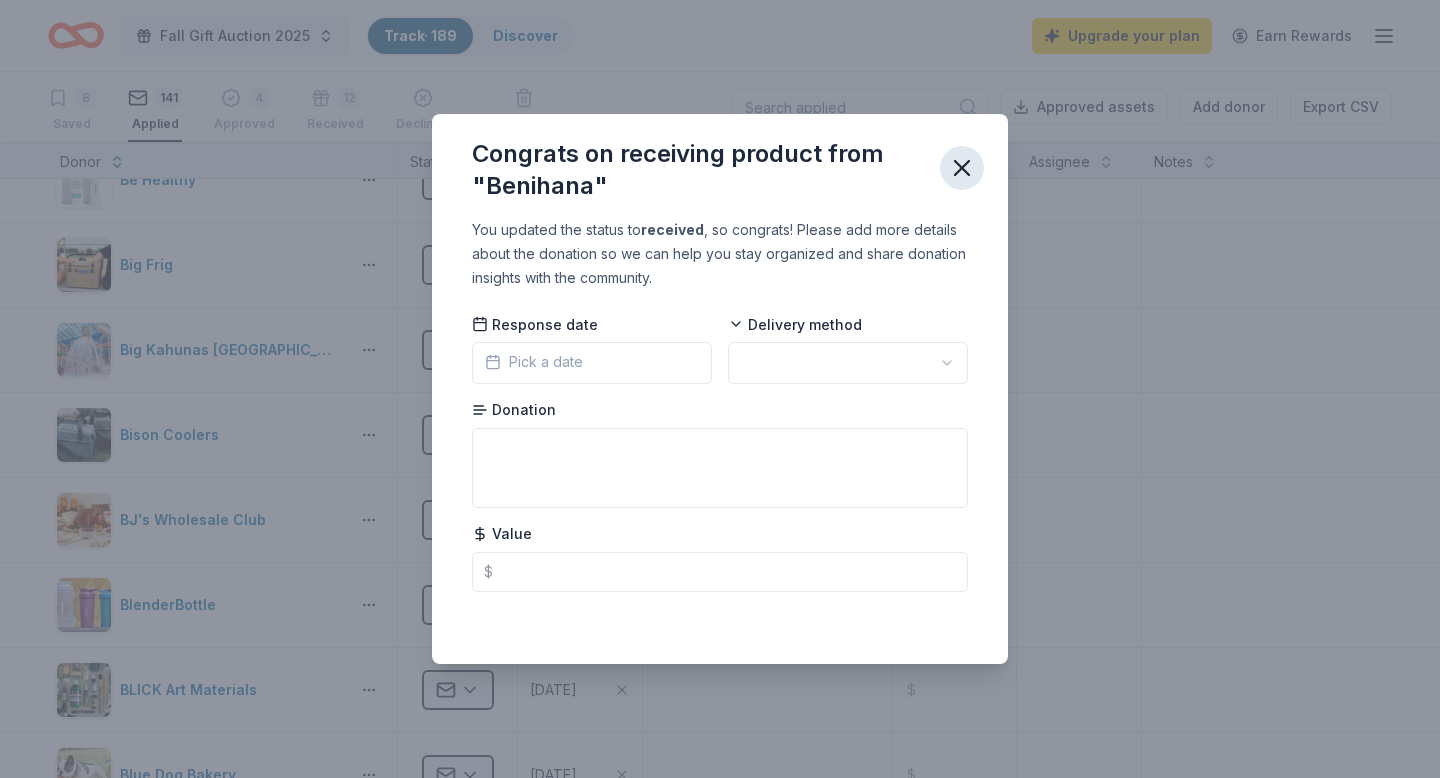click 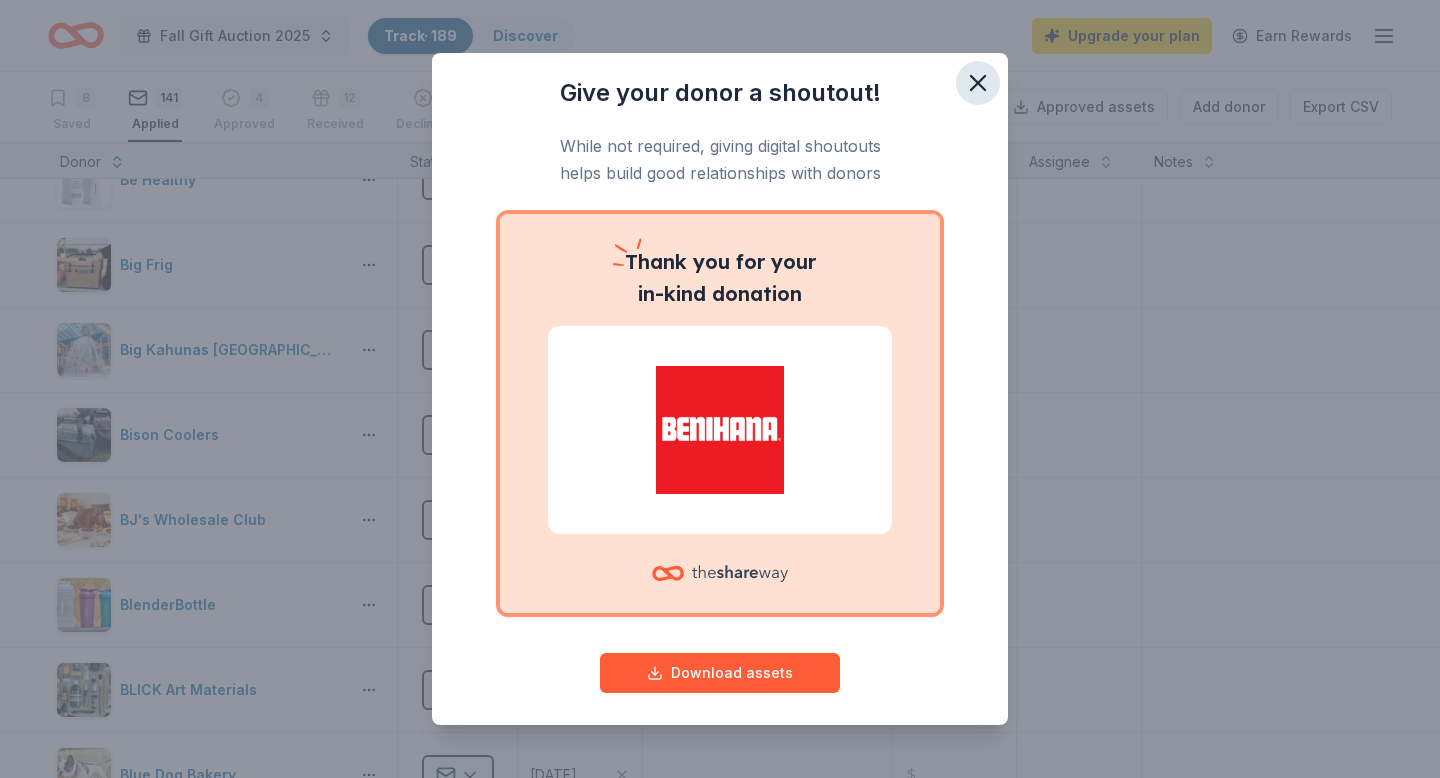 click 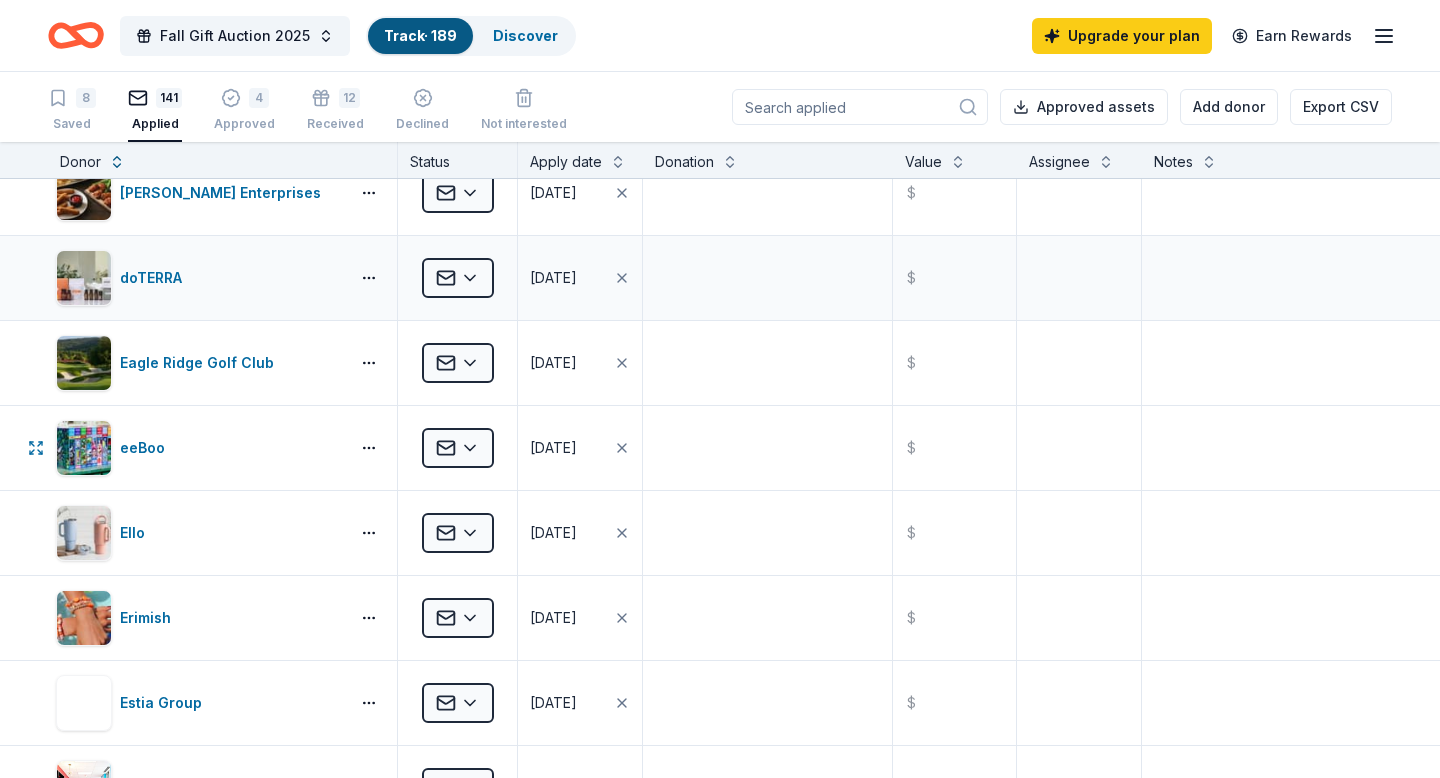 scroll, scrollTop: 3342, scrollLeft: 0, axis: vertical 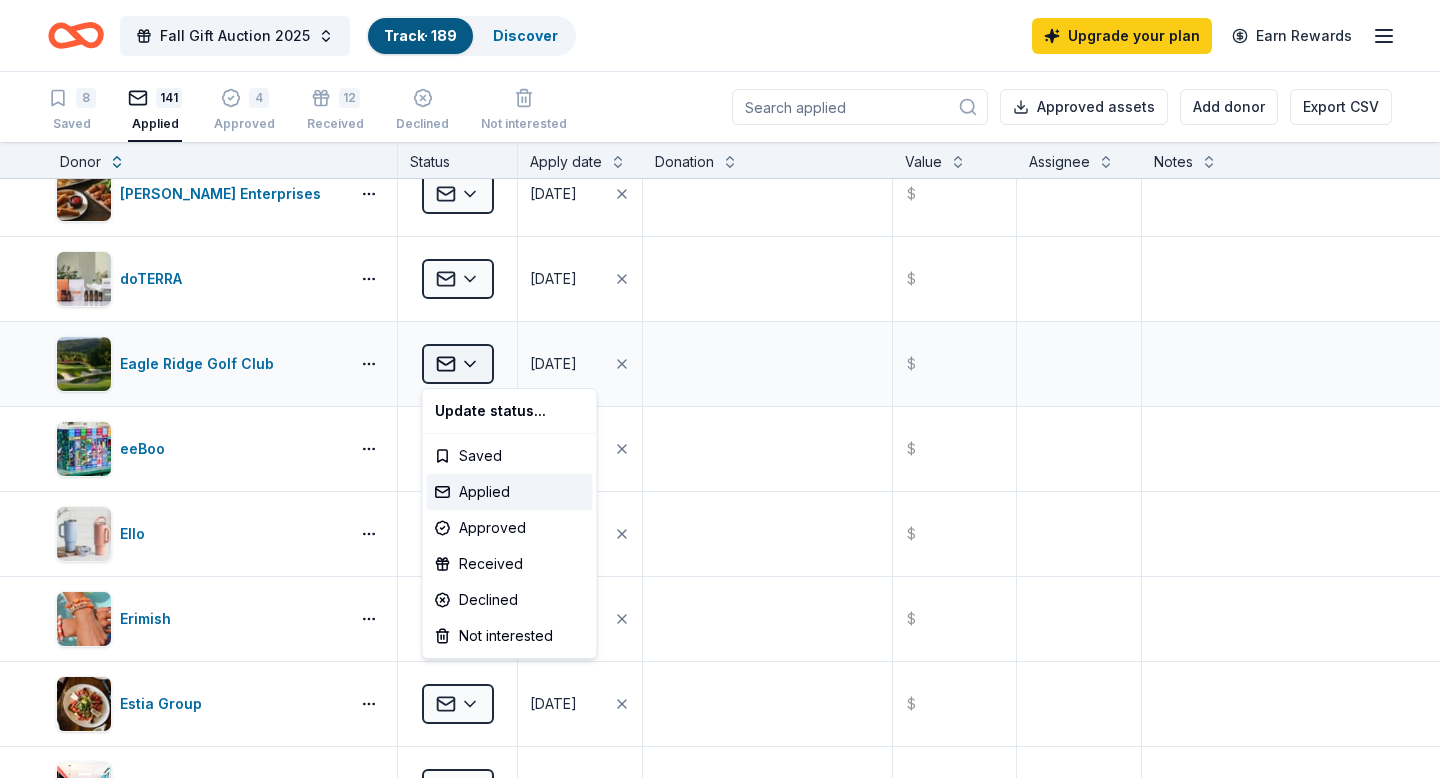 click on "10% Fall Gift Auction 2025 Track  · 189 Discover Upgrade your plan Earn Rewards 8 Saved 141 Applied 4 Approved 12 Received Declined Not interested  Approved assets Add donor Export CSV Donor Status Apply date Donation Value Assignee Notes 1800PetSupplies Applied [DATE] $ Abma's Farm Applied [DATE] $ Adidas Applied [DATE] $ Adventure Aquarium  Applied [DATE] $ Alstede Farms Applied [DATE] $ American Eagle Applied [DATE] $ Arooga's Grille House & Sports Bar Applied [DATE] $ Augusta Sportswear Applied [DATE] $ Bacio Kitchen + Catering Applied [DATE] $ Be A Heart Applied [DATE] $ Be Healthy Applied [DATE] $ Big Frig Applied [DATE] $ Big Kahunas [GEOGRAPHIC_DATA] Applied [DATE] $ Bison Coolers Applied [DATE] $ BJ's Wholesale Club Applied [DATE] $ BlenderBottle Applied [DATE] $ BLICK Art Materials Applied [DATE] $ Blue Dog Bakery Applied [DATE] $ BlueBird Baby Applied [DATE] $ Borgata Applied [DATE] $ Brielle Cyclery Applied [DATE] $ Applied $ $" at bounding box center (720, 389) 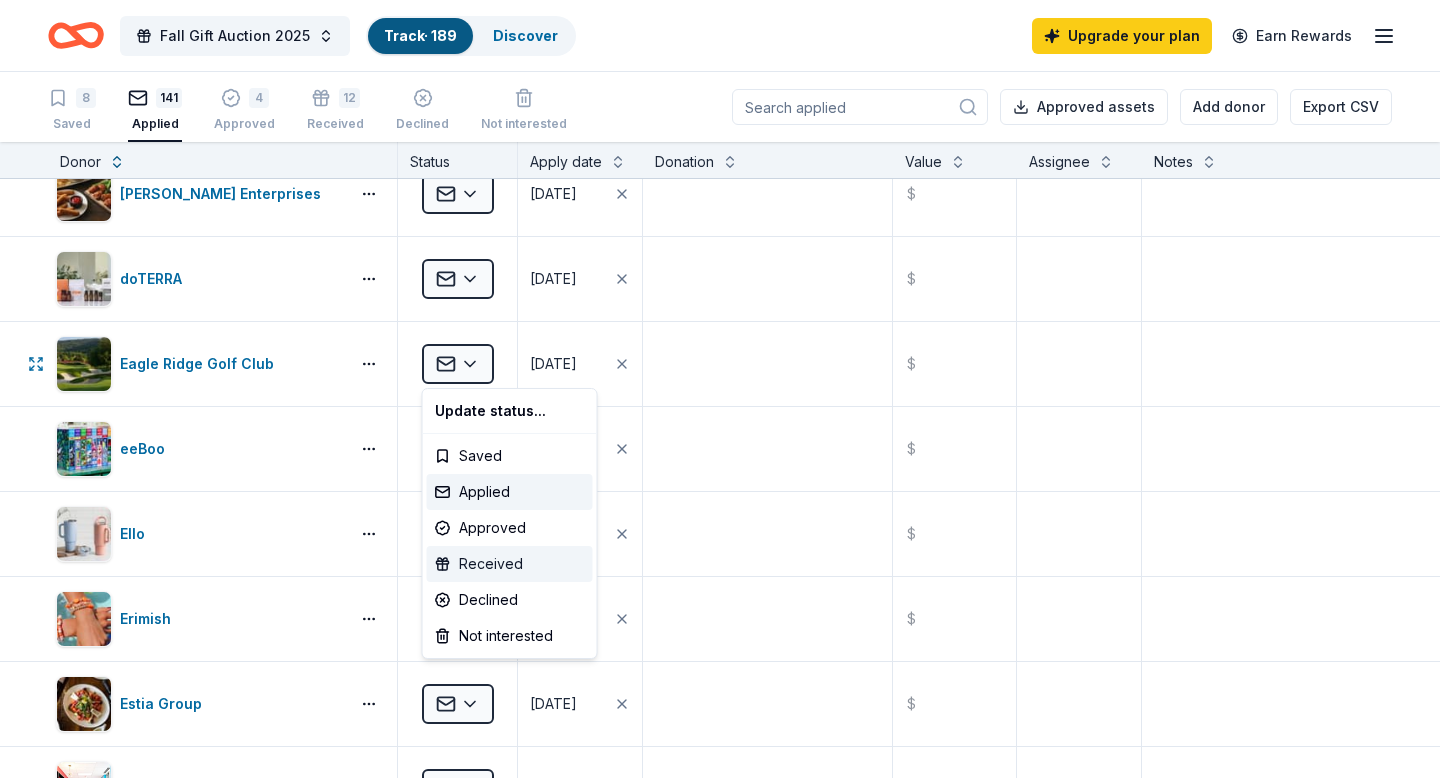 click on "Received" at bounding box center [510, 564] 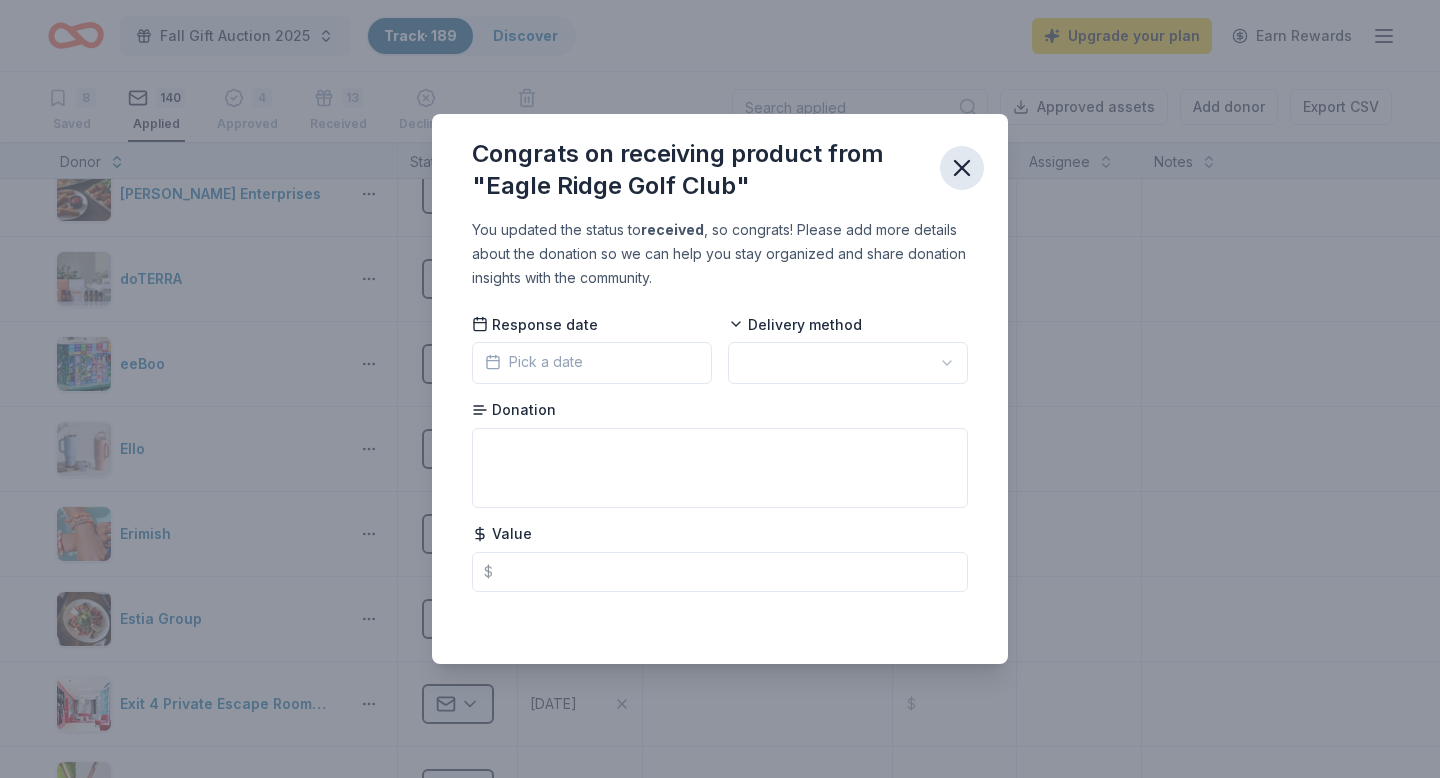 click 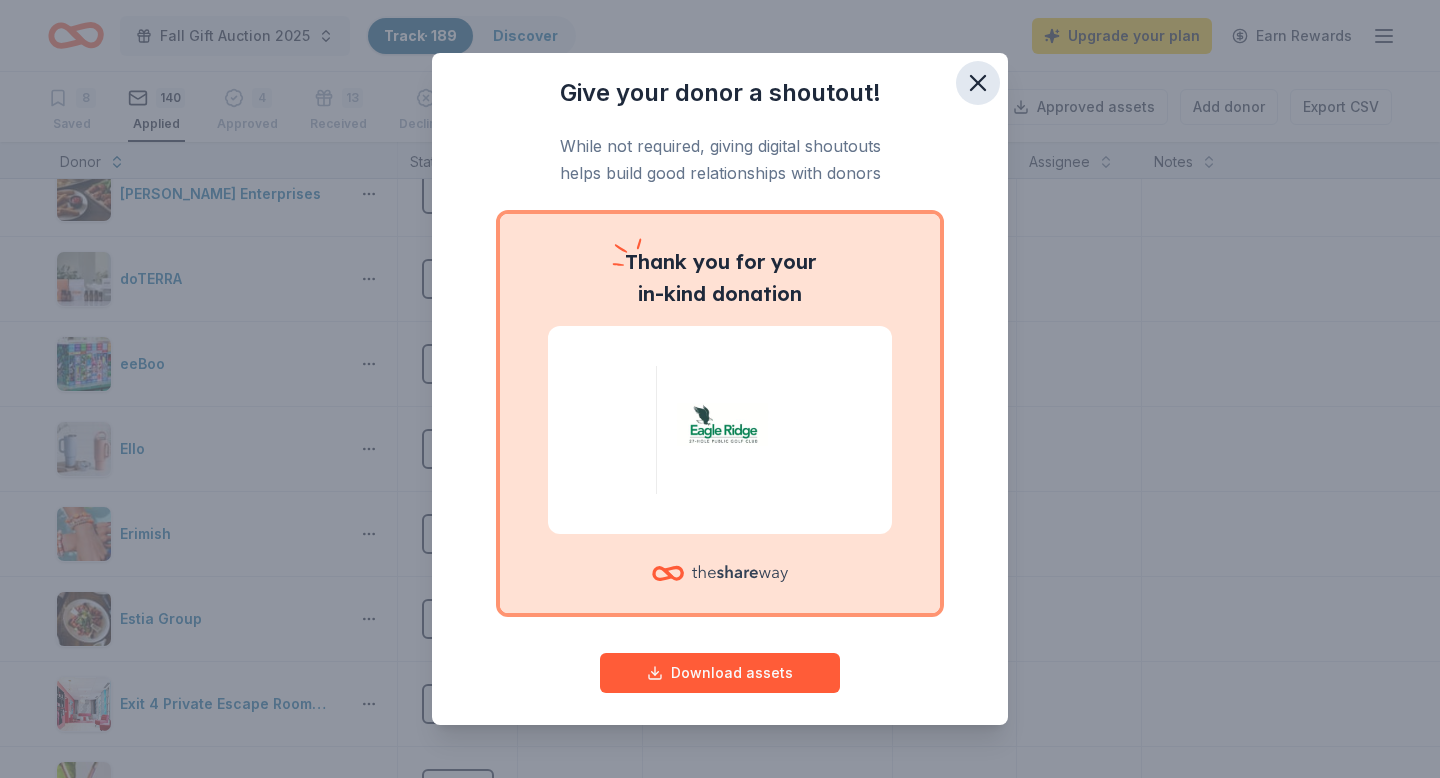 click 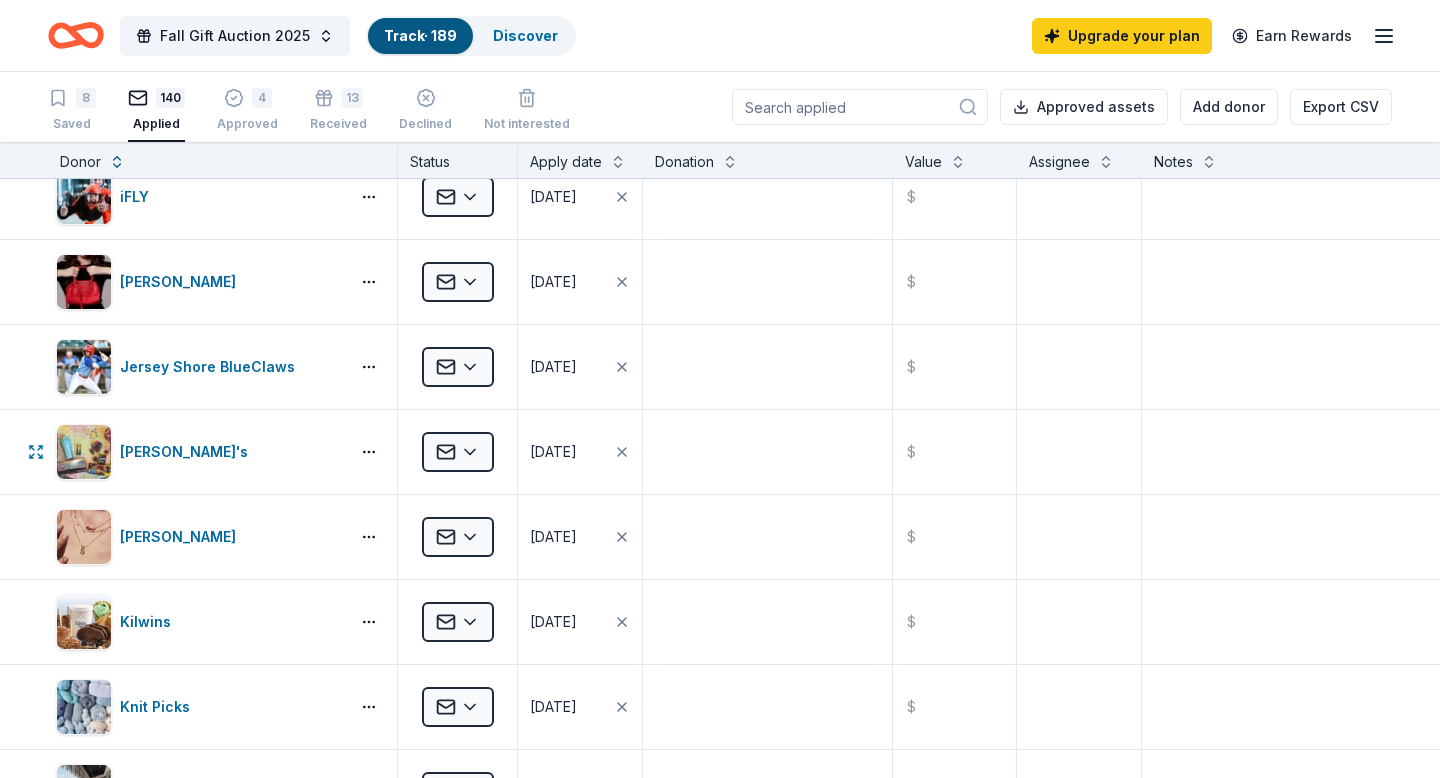scroll, scrollTop: 4956, scrollLeft: 0, axis: vertical 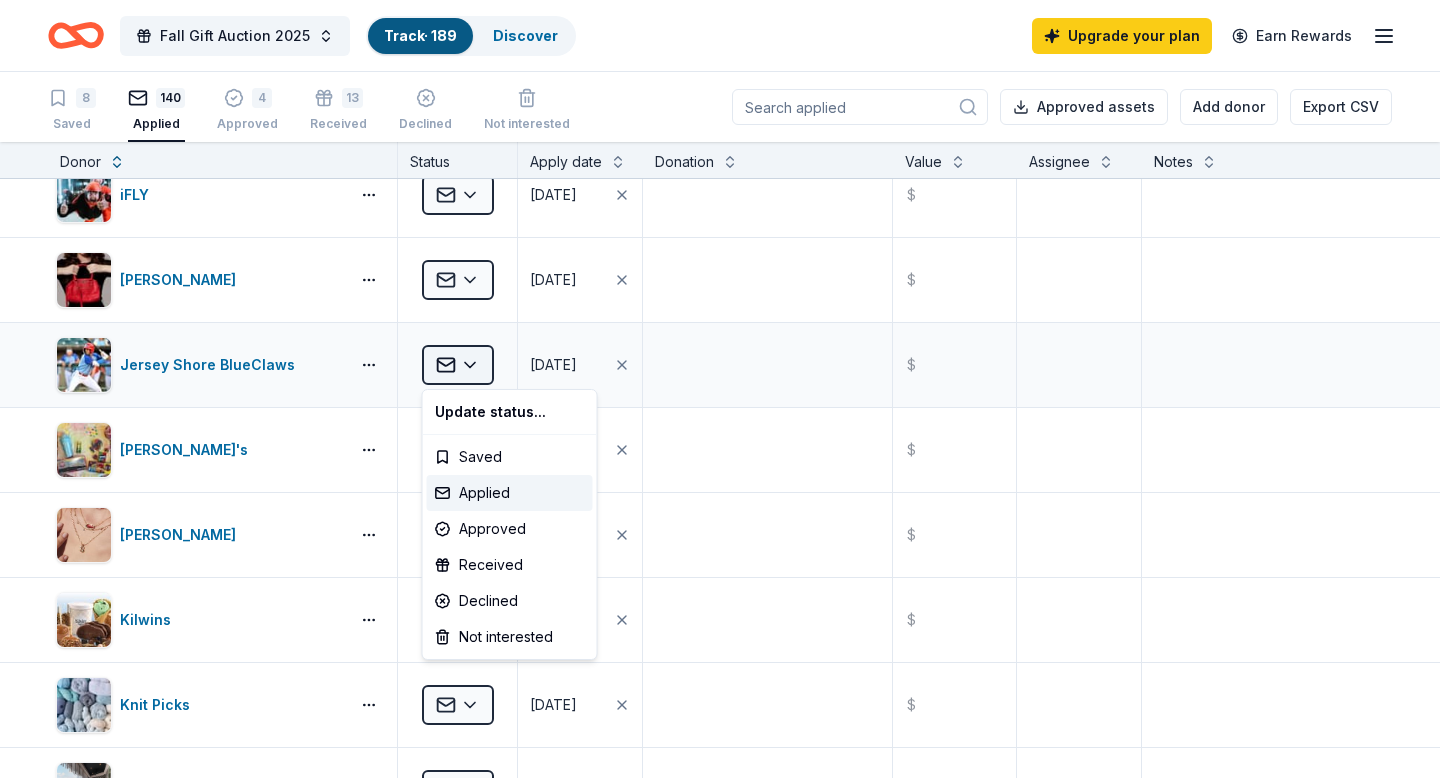 click on "10% Fall Gift Auction 2025 Track  · 189 Discover Upgrade your plan Earn Rewards 8 Saved 140 Applied 4 Approved 13 Received Declined Not interested  Approved assets Add donor Export CSV Donor Status Apply date Donation Value Assignee Notes 1800PetSupplies Applied [DATE] $ Abma's Farm Applied [DATE] $ Adidas Applied [DATE] $ Adventure Aquarium  Applied [DATE] $ Alstede Farms Applied [DATE] $ American Eagle Applied [DATE] $ Arooga's Grille House & Sports Bar Applied [DATE] $ Augusta Sportswear Applied [DATE] $ Bacio Kitchen + Catering Applied [DATE] $ Be A Heart Applied [DATE] $ Be Healthy Applied [DATE] $ Big Frig Applied [DATE] $ Big Kahunas [GEOGRAPHIC_DATA] Applied [DATE] $ Bison Coolers Applied [DATE] $ BJ's Wholesale Club Applied [DATE] $ BlenderBottle Applied [DATE] $ BLICK Art Materials Applied [DATE] $ Blue Dog Bakery Applied [DATE] $ BlueBird Baby Applied [DATE] $ Borgata Applied [DATE] $ Brielle Cyclery Applied [DATE] $ Applied $ $" at bounding box center [720, 389] 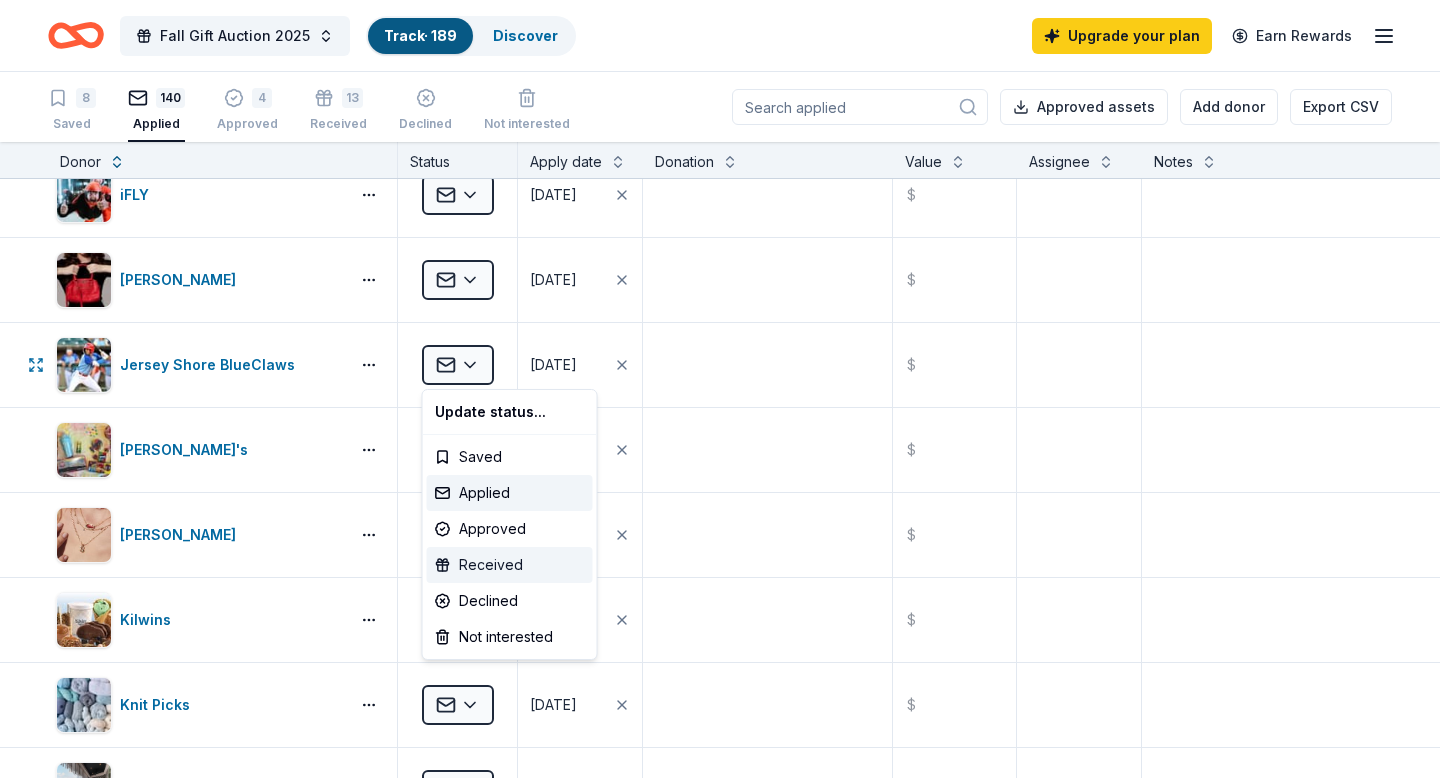 click on "Received" at bounding box center (510, 565) 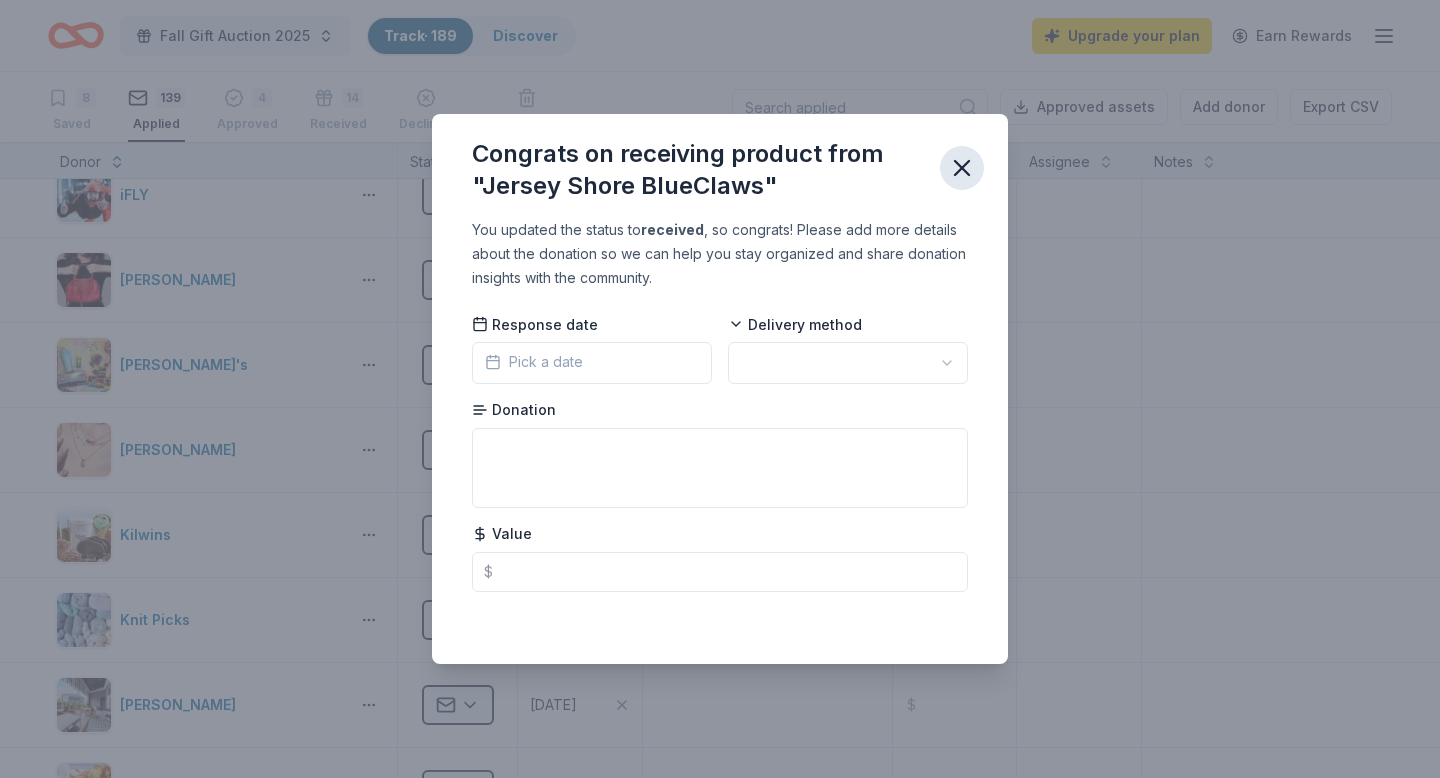 click 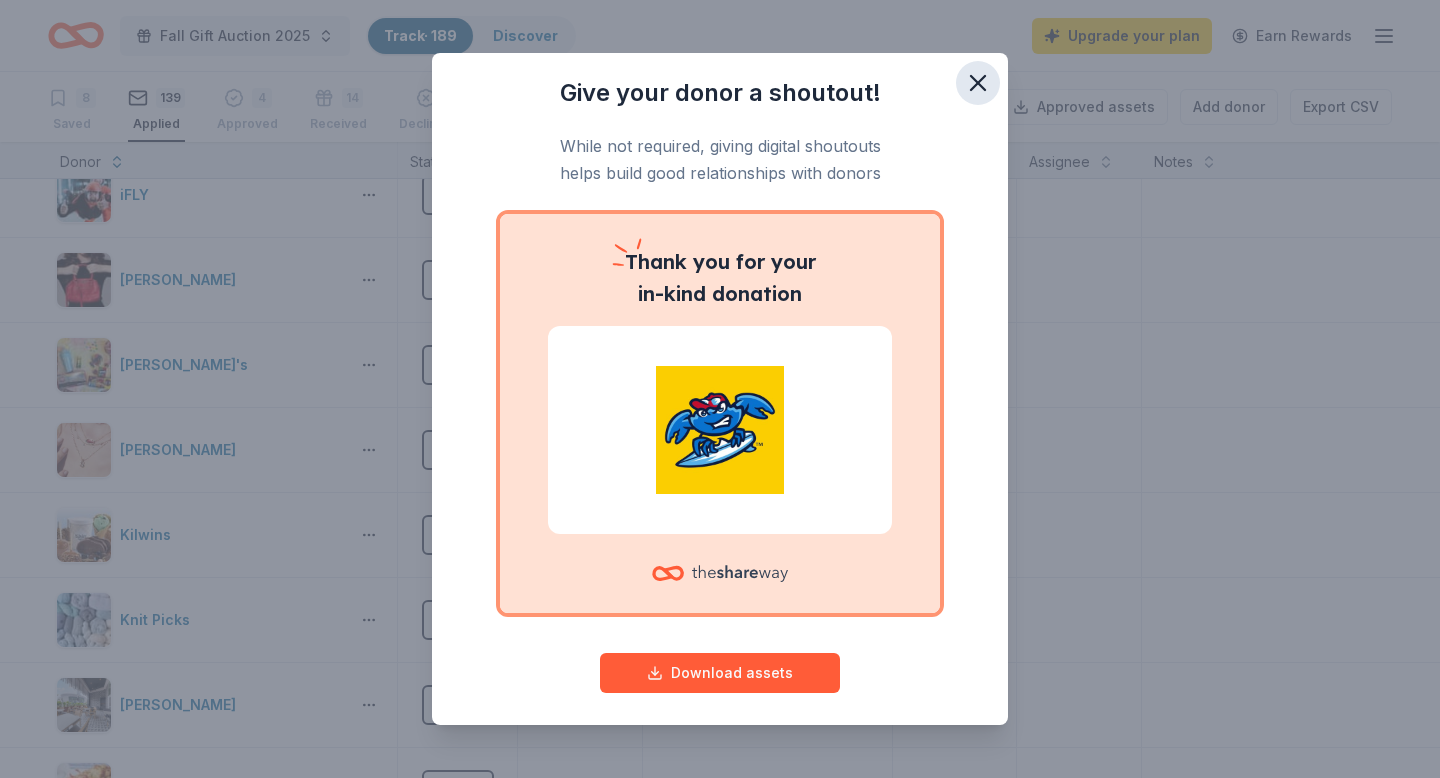 click 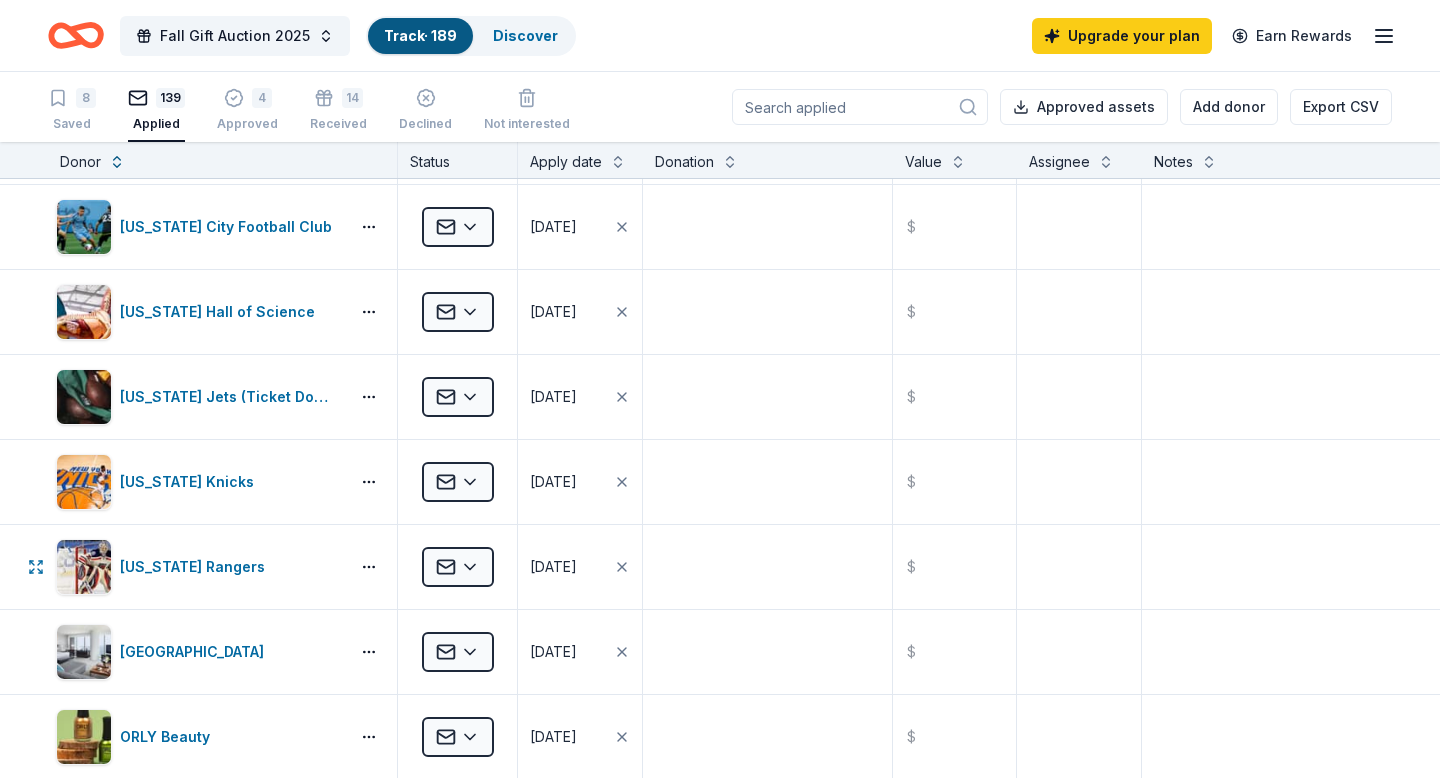 scroll, scrollTop: 6468, scrollLeft: 0, axis: vertical 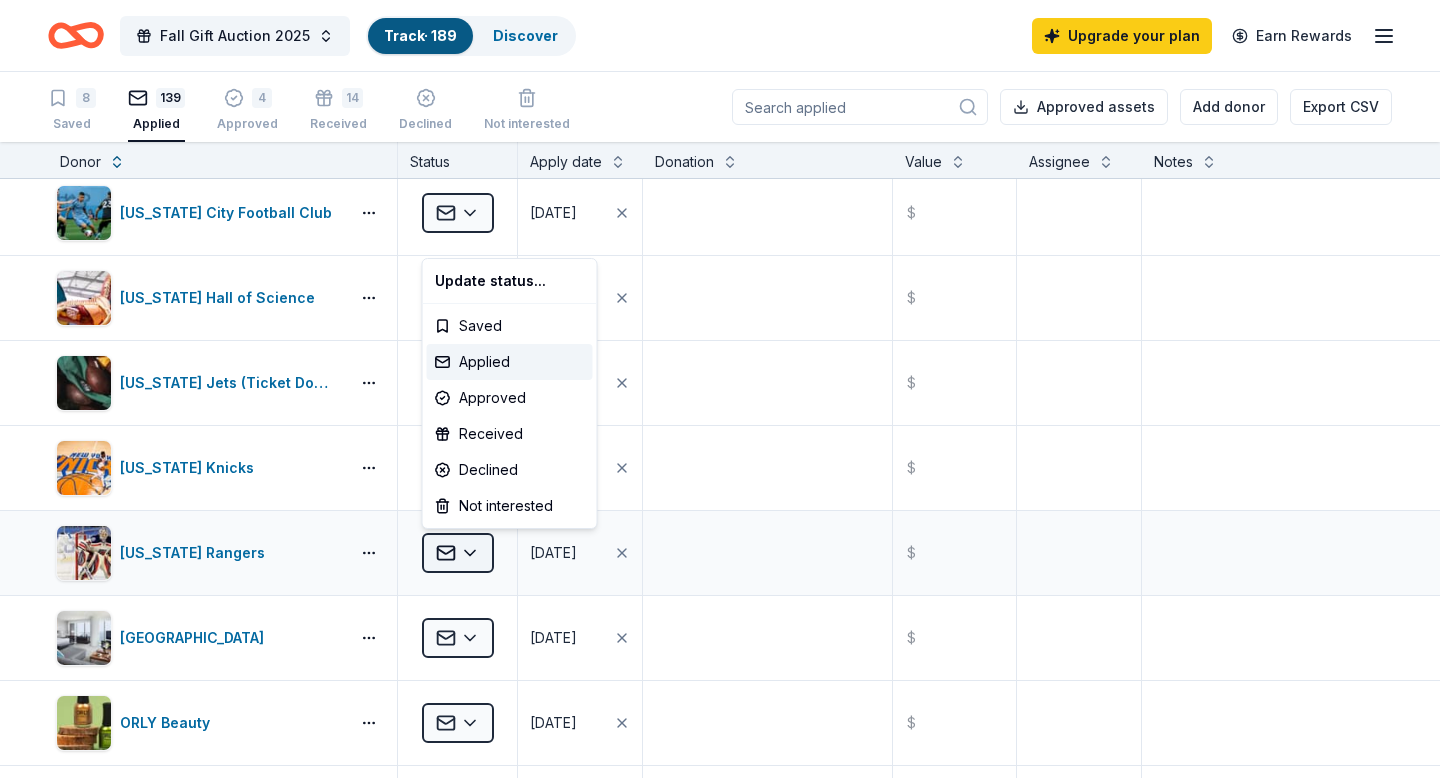 click on "10% Fall Gift Auction 2025 Track  · 189 Discover Upgrade your plan Earn Rewards 8 Saved 139 Applied 4 Approved 14 Received Declined Not interested  Approved assets Add donor Export CSV Donor Status Apply date Donation Value Assignee Notes 1800PetSupplies Applied [DATE] $ Abma's Farm Applied [DATE] $ Adidas Applied [DATE] $ Adventure Aquarium  Applied [DATE] $ Alstede Farms Applied [DATE] $ American Eagle Applied [DATE] $ Arooga's Grille House & Sports Bar Applied [DATE] $ Augusta Sportswear Applied [DATE] $ Bacio Kitchen + Catering Applied [DATE] $ Be A Heart Applied [DATE] $ Be Healthy Applied [DATE] $ Big Frig Applied [DATE] $ Big Kahunas [GEOGRAPHIC_DATA] Applied [DATE] $ Bison Coolers Applied [DATE] $ BJ's Wholesale Club Applied [DATE] $ BlenderBottle Applied [DATE] $ BLICK Art Materials Applied [DATE] $ Blue Dog Bakery Applied [DATE] $ BlueBird Baby Applied [DATE] $ Borgata Applied [DATE] $ Brielle Cyclery Applied [DATE] $ Applied $ $" at bounding box center [720, 389] 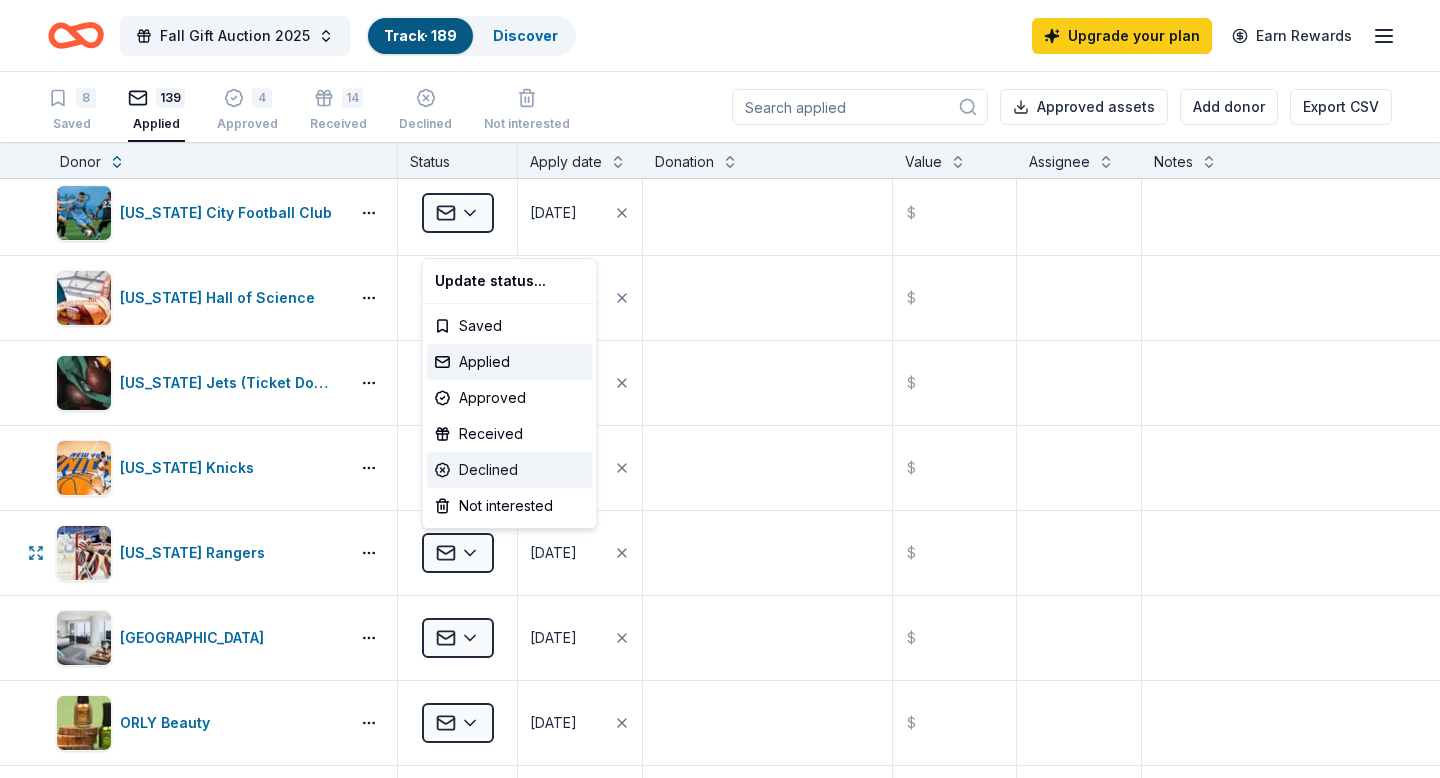 click on "Declined" at bounding box center (510, 470) 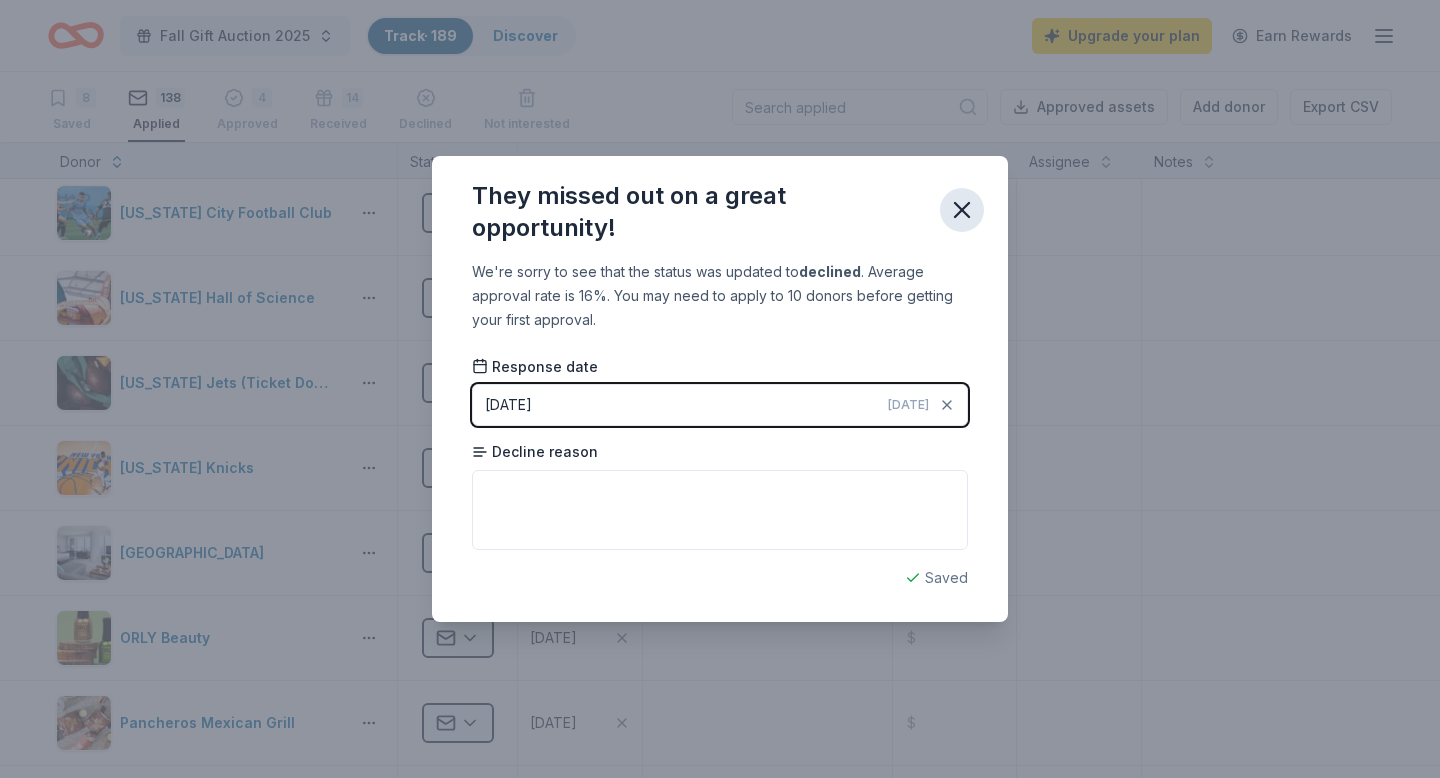 click 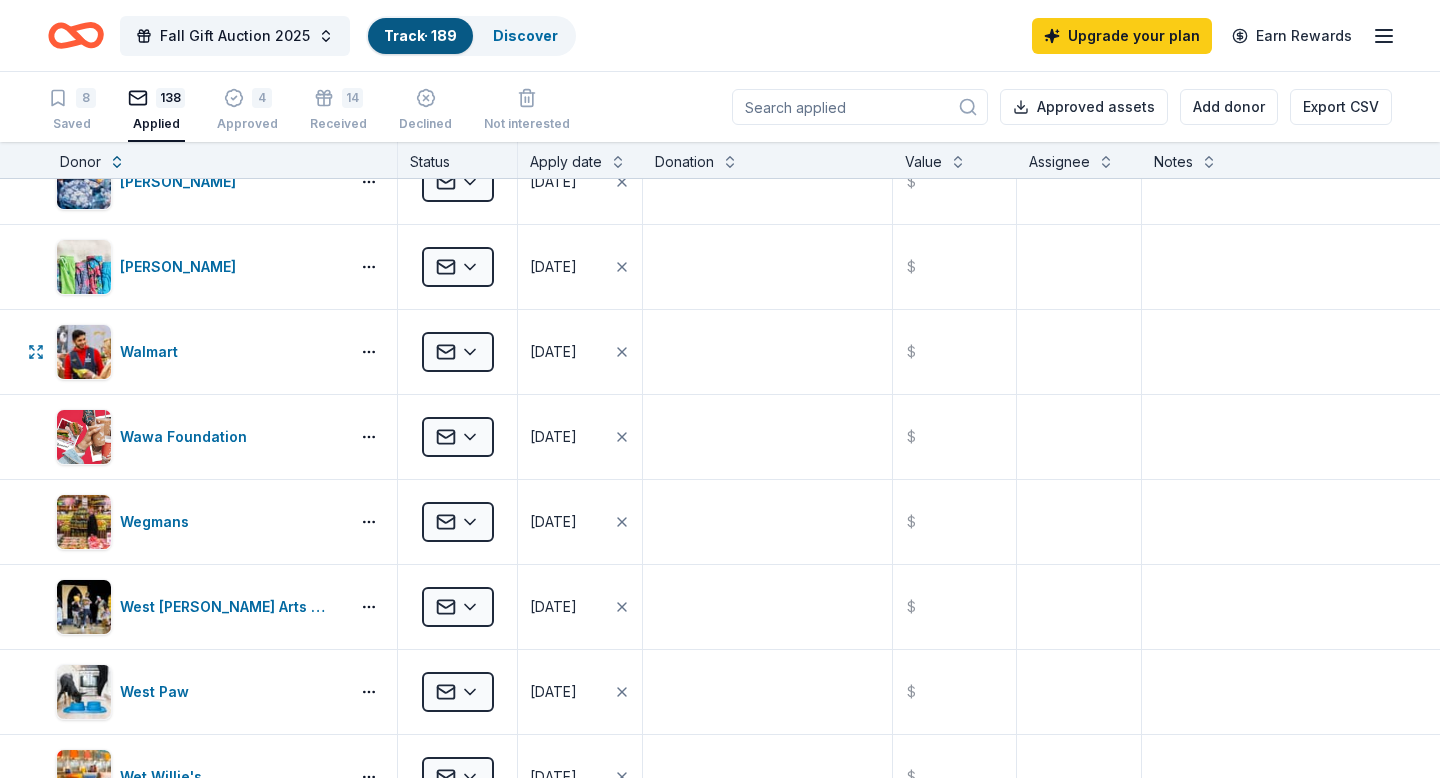 scroll, scrollTop: 11092, scrollLeft: 0, axis: vertical 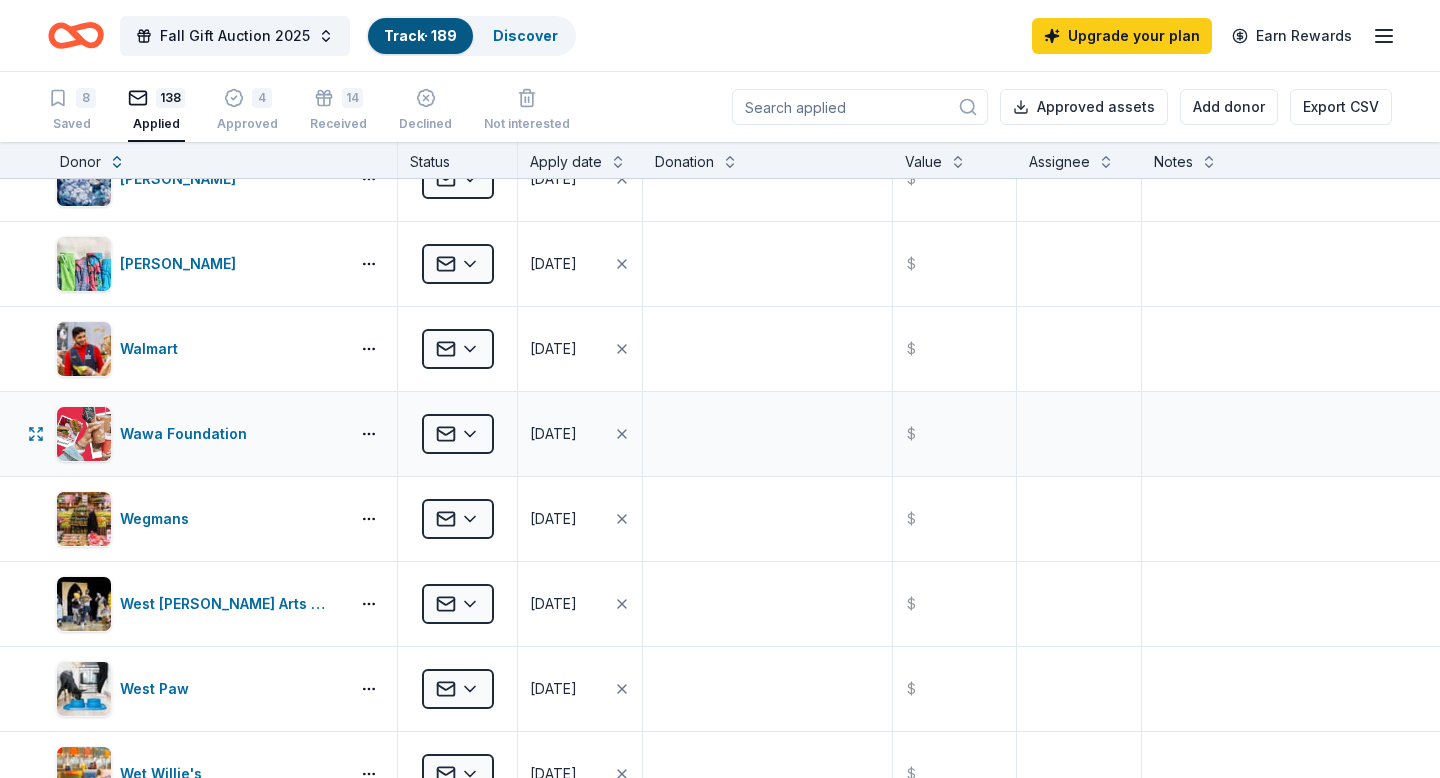 click on "Applied" at bounding box center [457, 434] 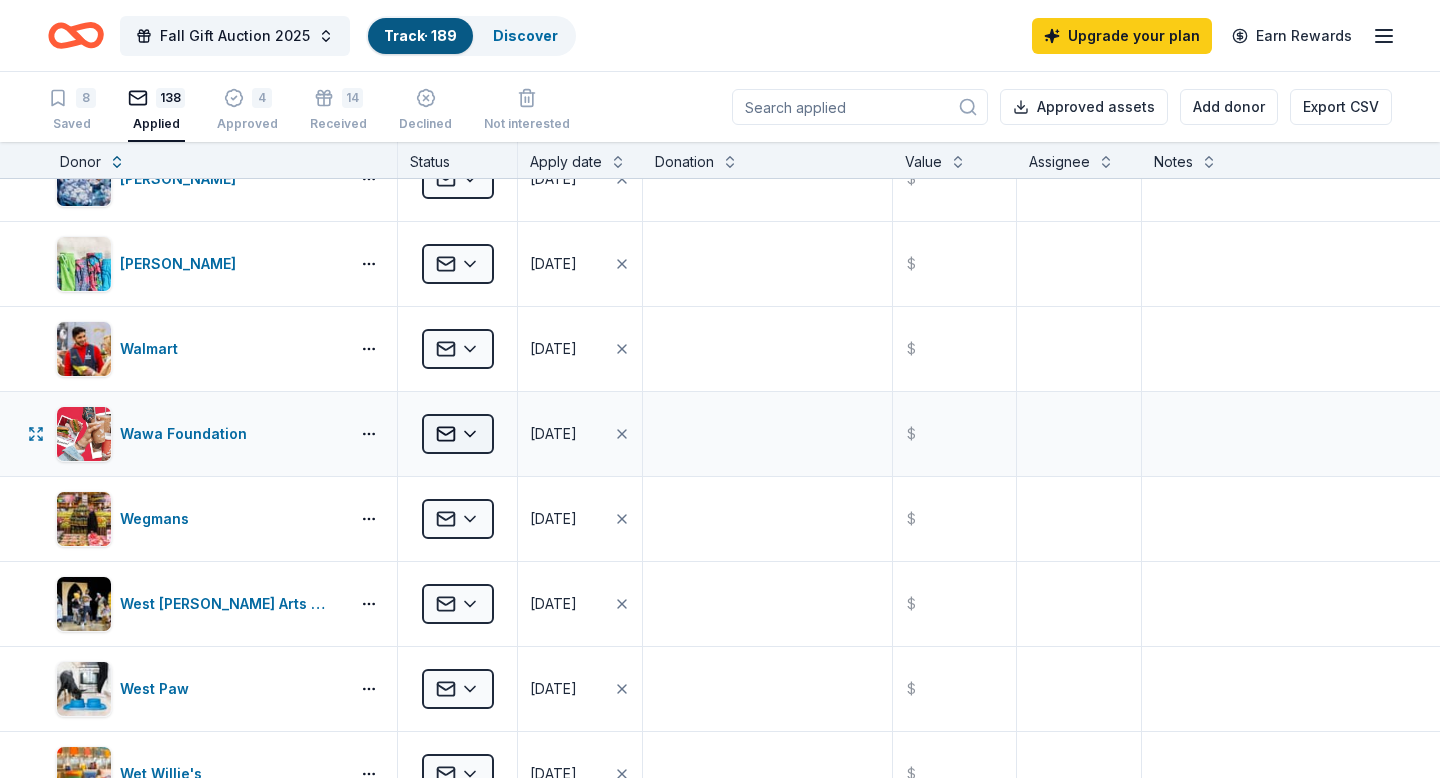 click on "10% Fall Gift Auction 2025 Track  · 189 Discover Upgrade your plan Earn Rewards 8 Saved 138 Applied 4 Approved 14 Received Declined Not interested  Approved assets Add donor Export CSV Donor Status Apply date Donation Value Assignee Notes 1800PetSupplies Applied [DATE] $ Abma's Farm Applied [DATE] $ Adidas Applied [DATE] $ Adventure Aquarium  Applied [DATE] $ Alstede Farms Applied [DATE] $ American Eagle Applied [DATE] $ Arooga's Grille House & Sports Bar Applied [DATE] $ Augusta Sportswear Applied [DATE] $ Bacio Kitchen + Catering Applied [DATE] $ Be A Heart Applied [DATE] $ Be Healthy Applied [DATE] $ Big Frig Applied [DATE] $ Big Kahunas [GEOGRAPHIC_DATA] Applied [DATE] $ Bison Coolers Applied [DATE] $ BJ's Wholesale Club Applied [DATE] $ BlenderBottle Applied [DATE] $ BLICK Art Materials Applied [DATE] $ Blue Dog Bakery Applied [DATE] $ BlueBird Baby Applied [DATE] $ Borgata Applied [DATE] $ Brielle Cyclery Applied [DATE] $ Applied $ $" at bounding box center (720, 389) 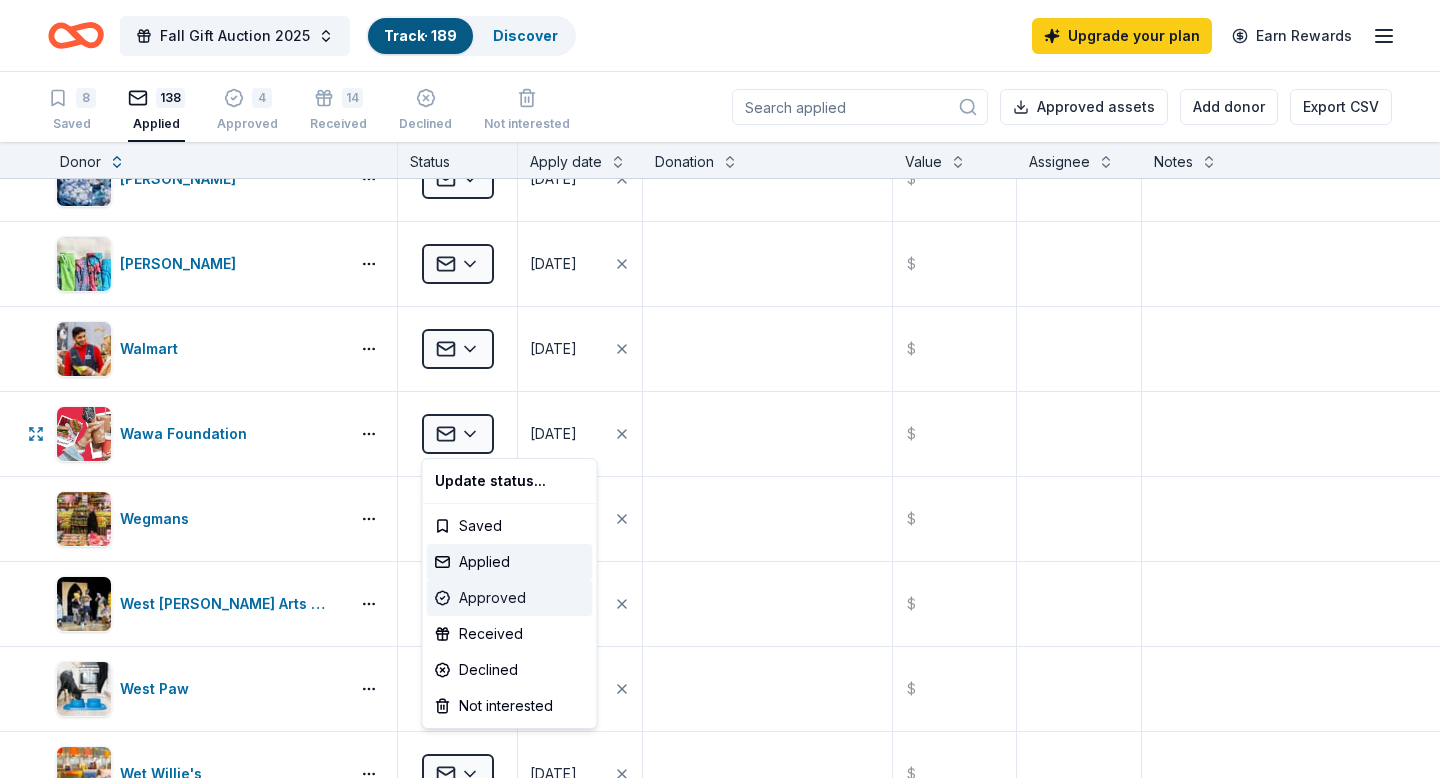 click on "Approved" at bounding box center [510, 598] 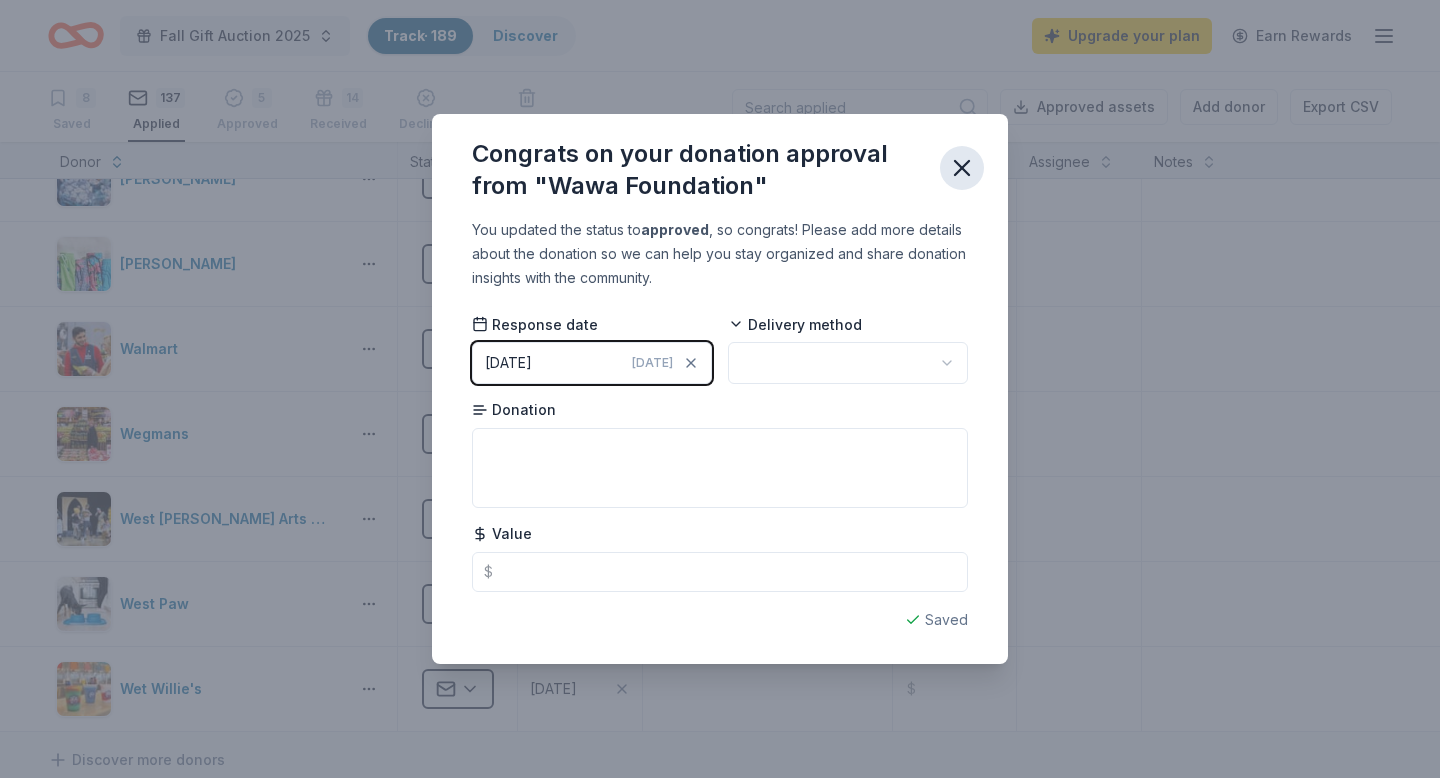 click 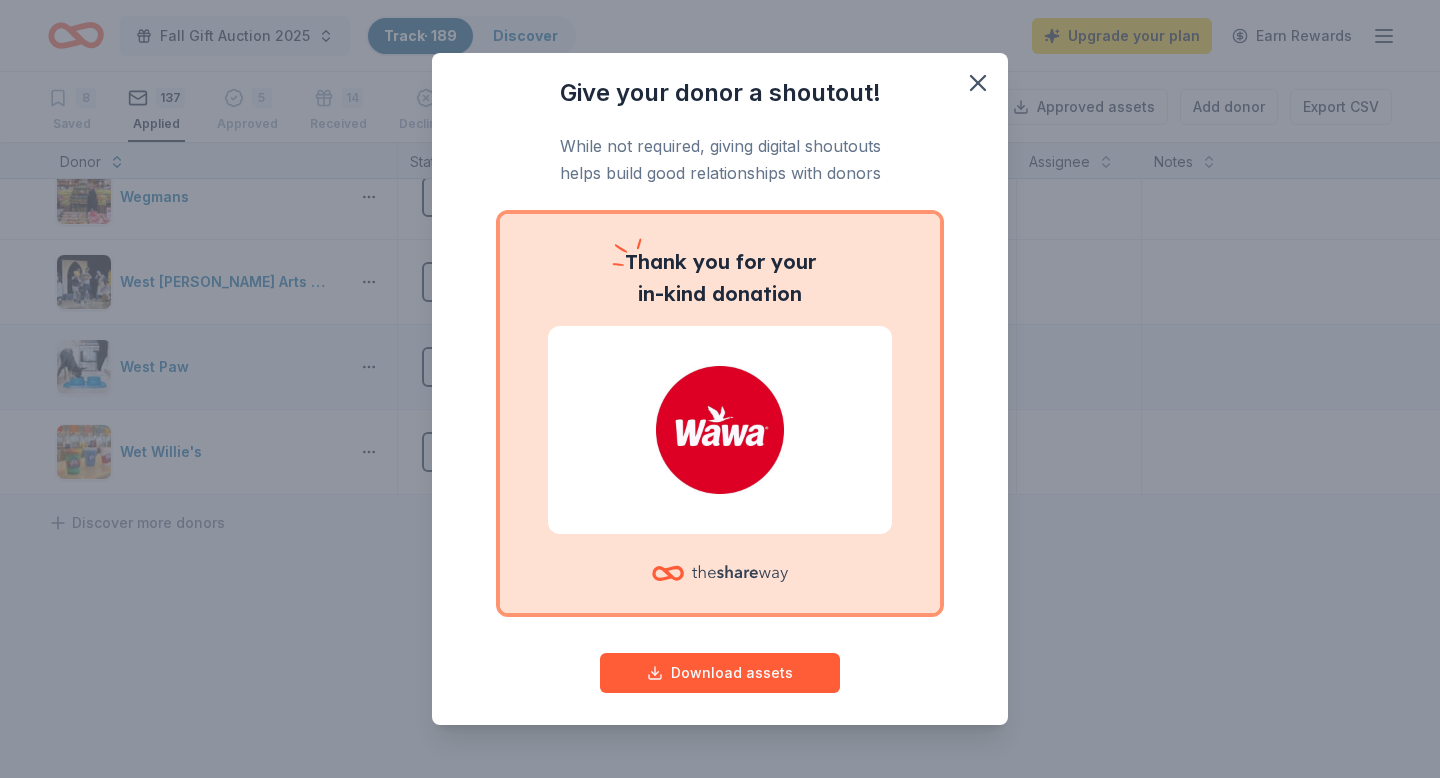 scroll, scrollTop: 11332, scrollLeft: 0, axis: vertical 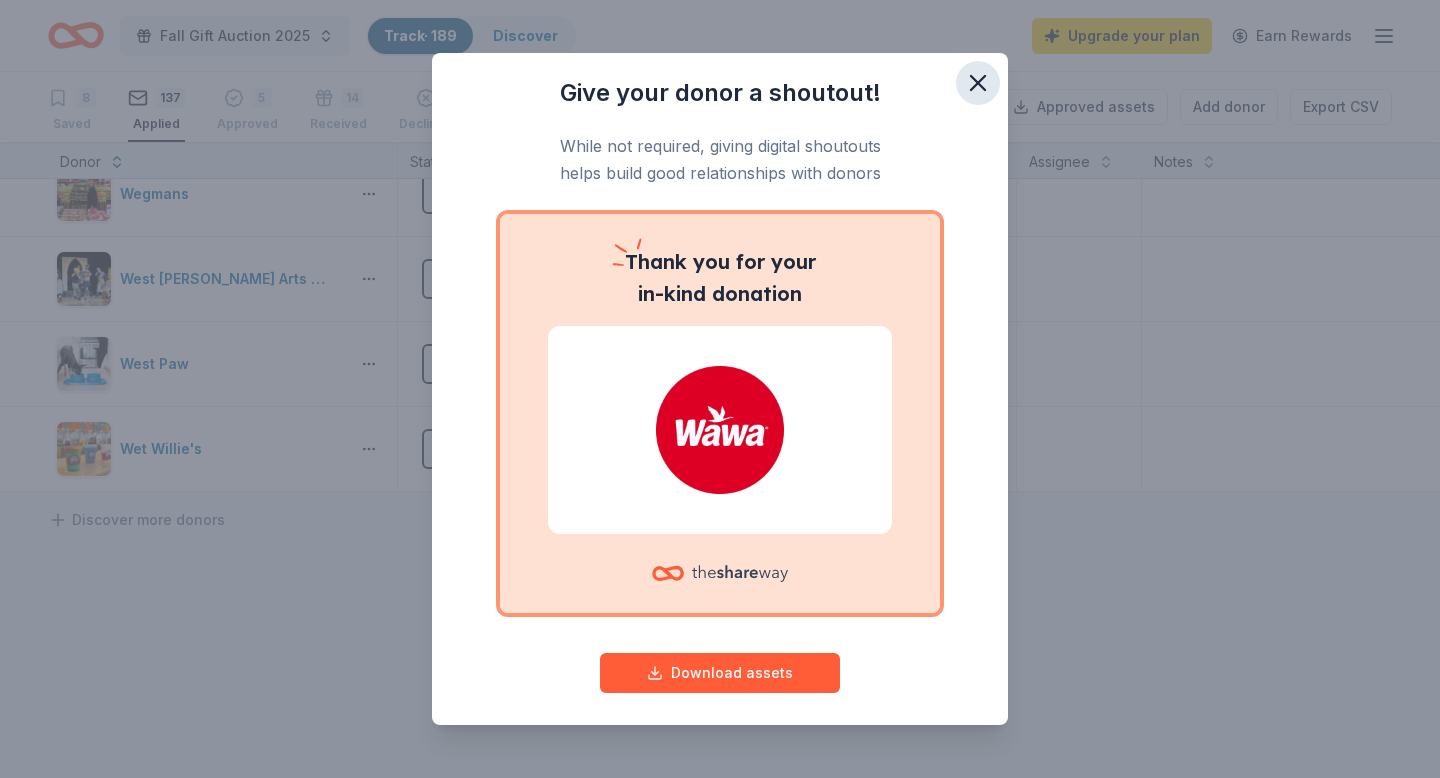 click at bounding box center (978, 83) 